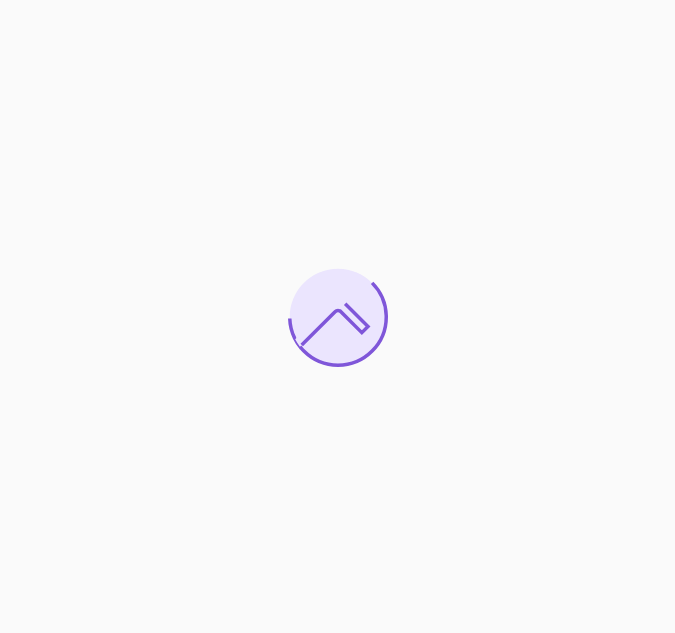scroll, scrollTop: 0, scrollLeft: 0, axis: both 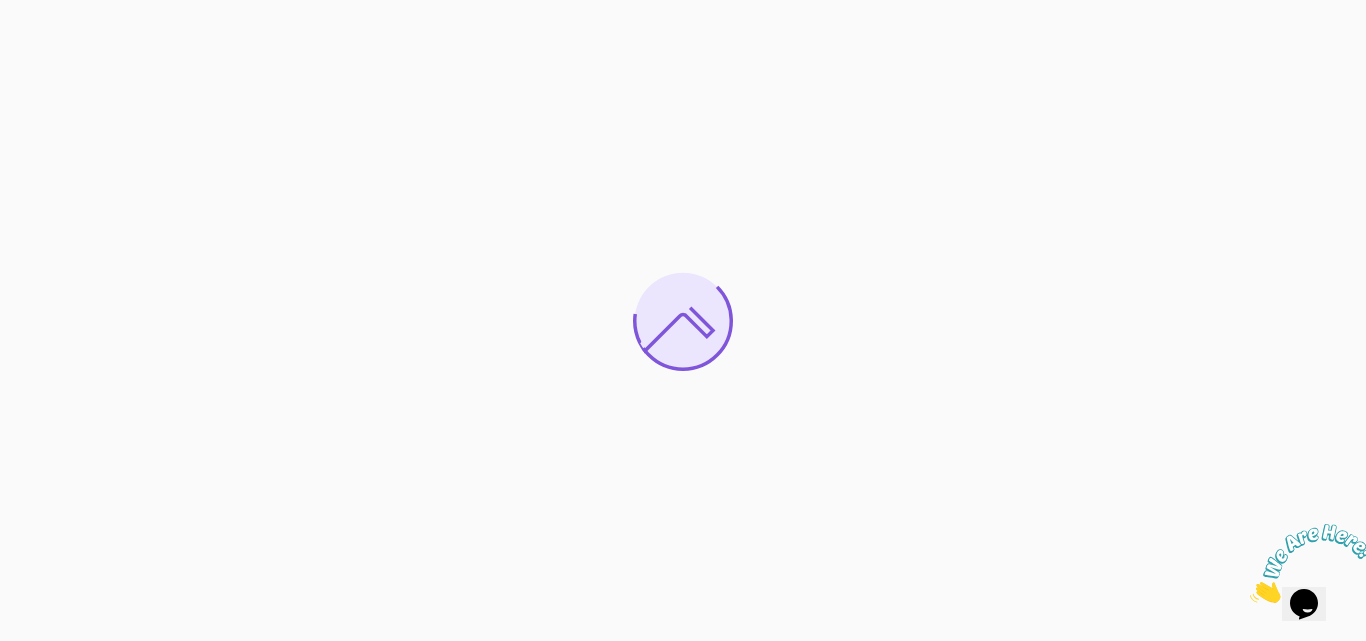 click at bounding box center [1250, 597] 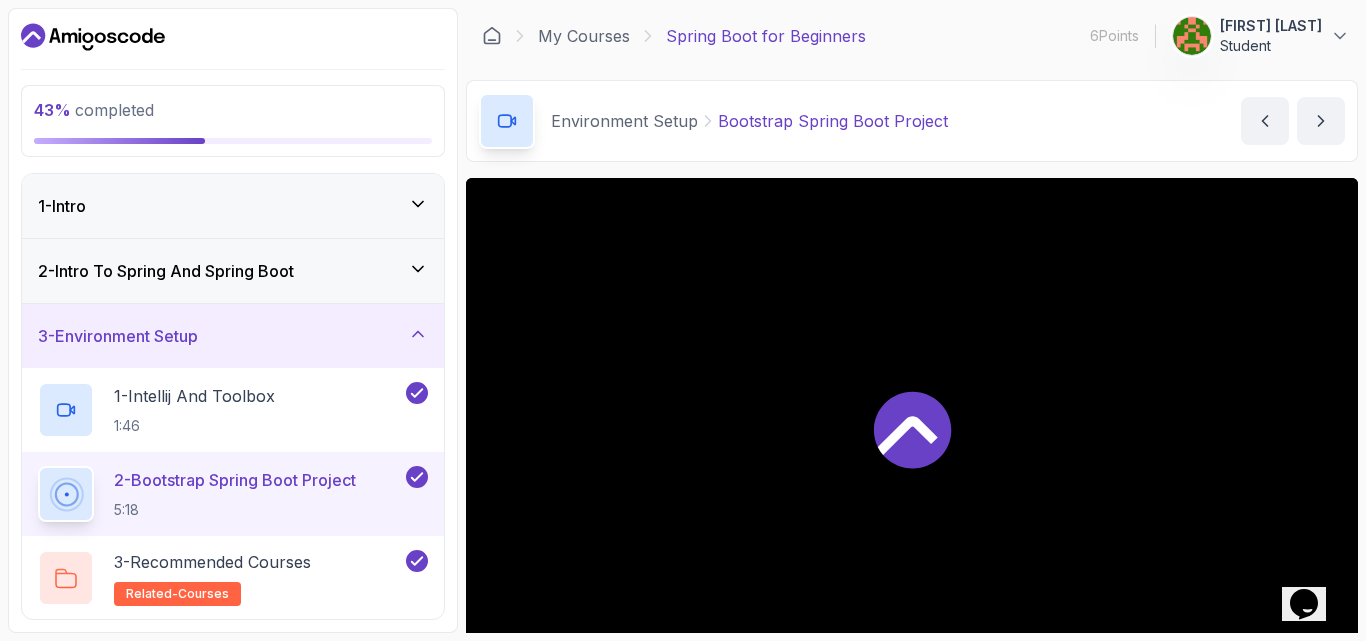 click 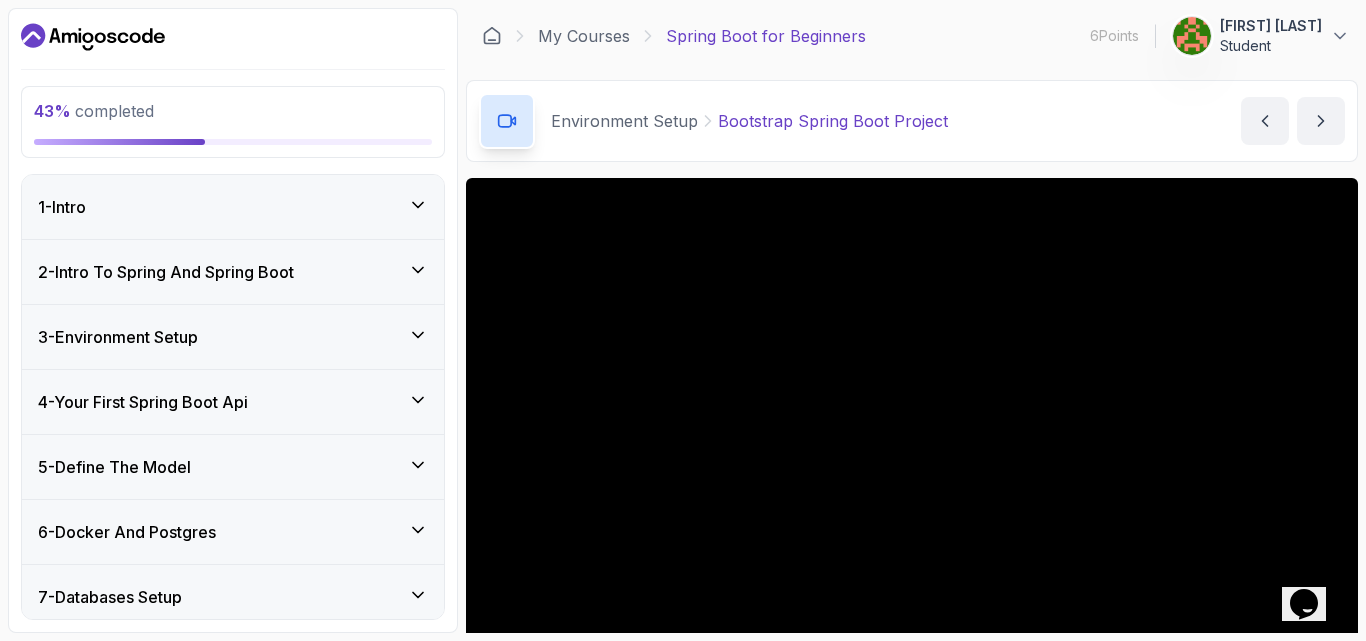 click 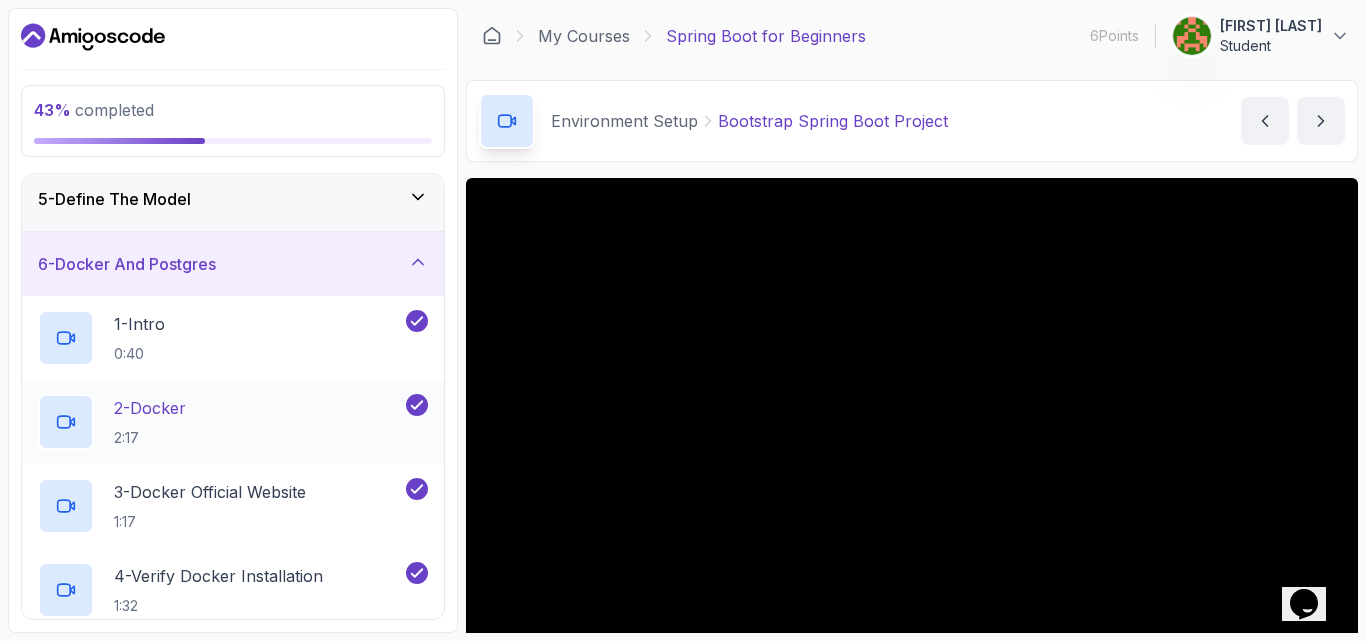 scroll, scrollTop: 533, scrollLeft: 0, axis: vertical 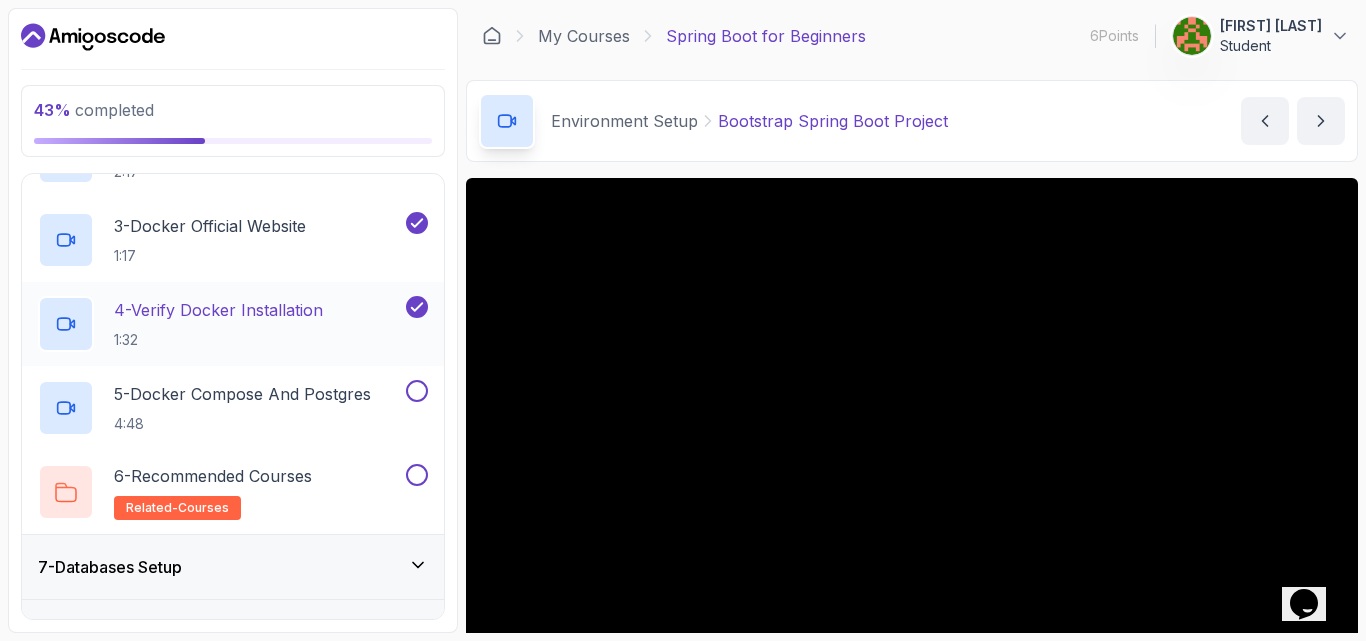 click on "4  -  Verify Docker Installation" at bounding box center (218, 310) 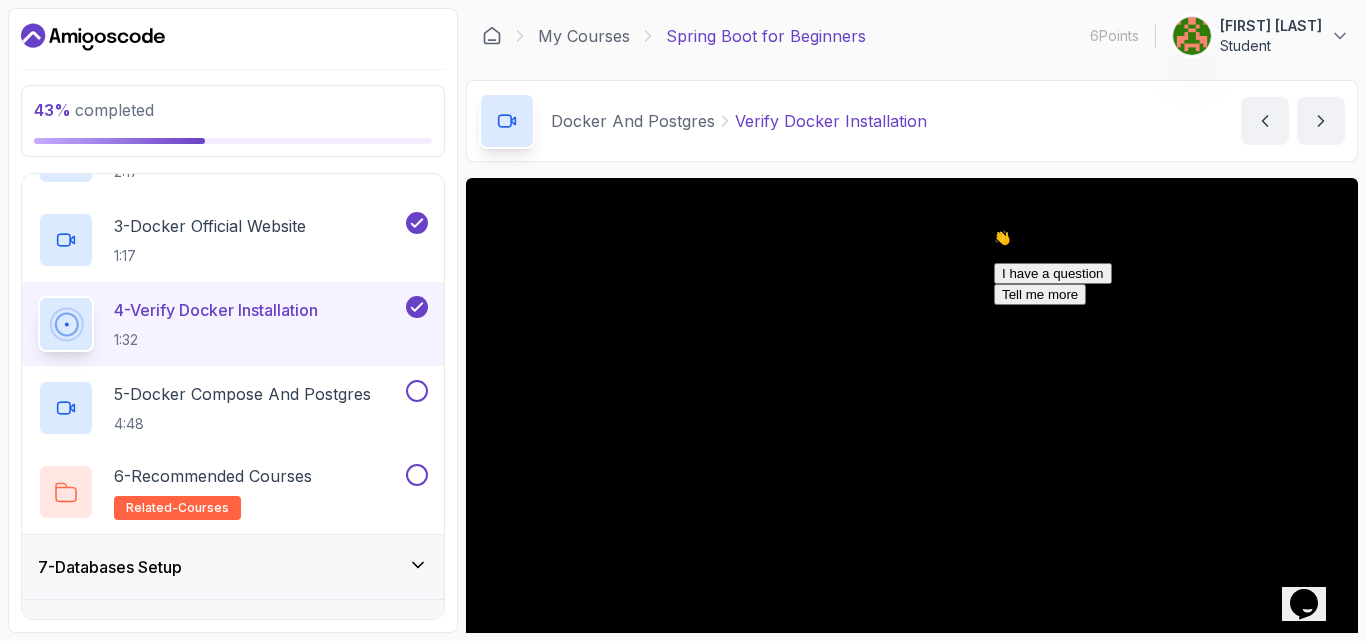 click at bounding box center [994, 230] 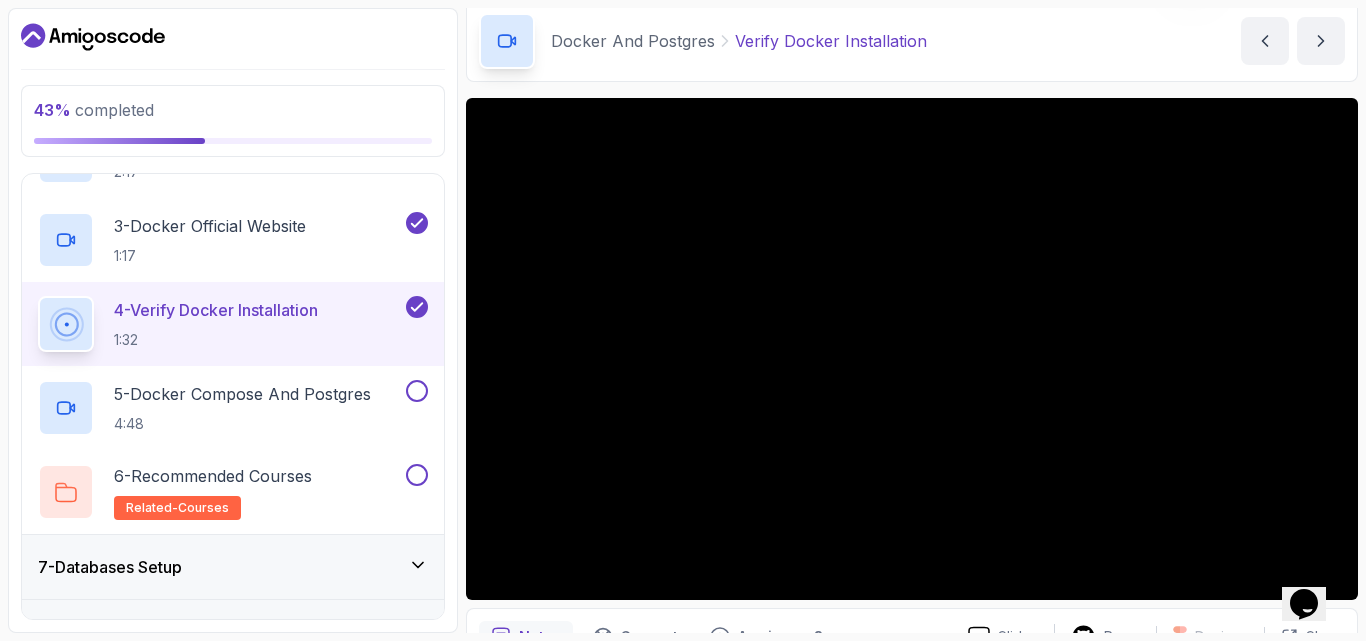scroll, scrollTop: 347, scrollLeft: 0, axis: vertical 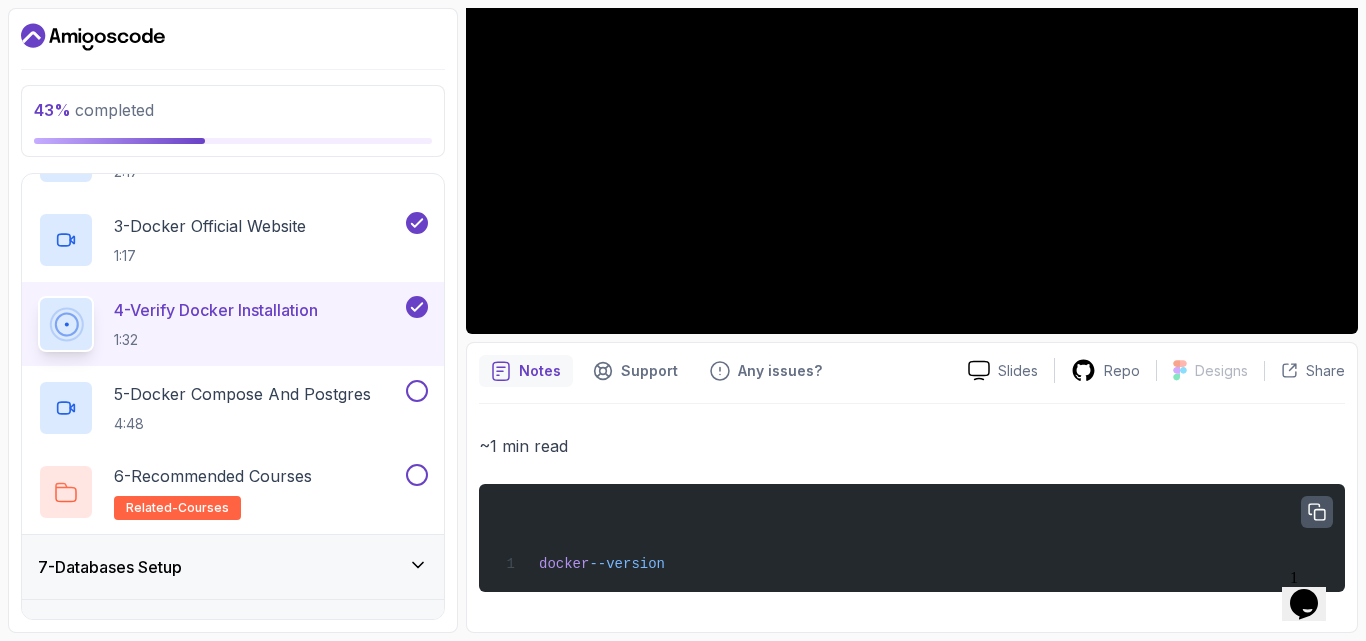 click 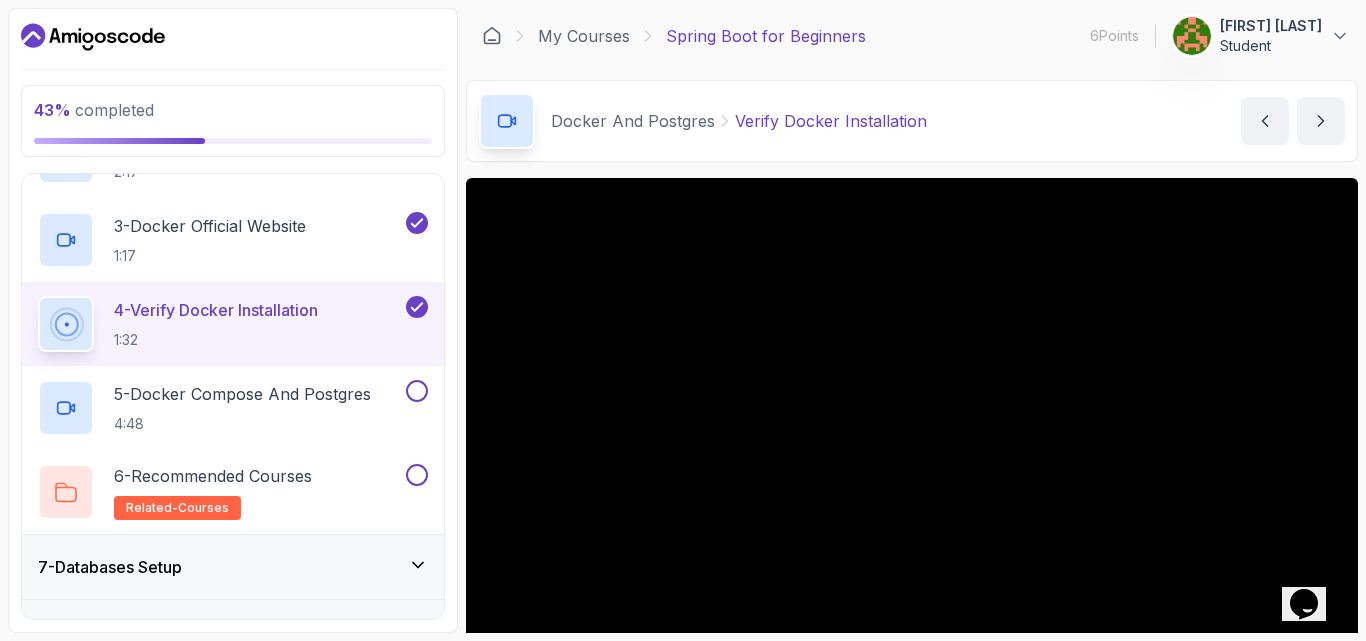 scroll, scrollTop: 267, scrollLeft: 0, axis: vertical 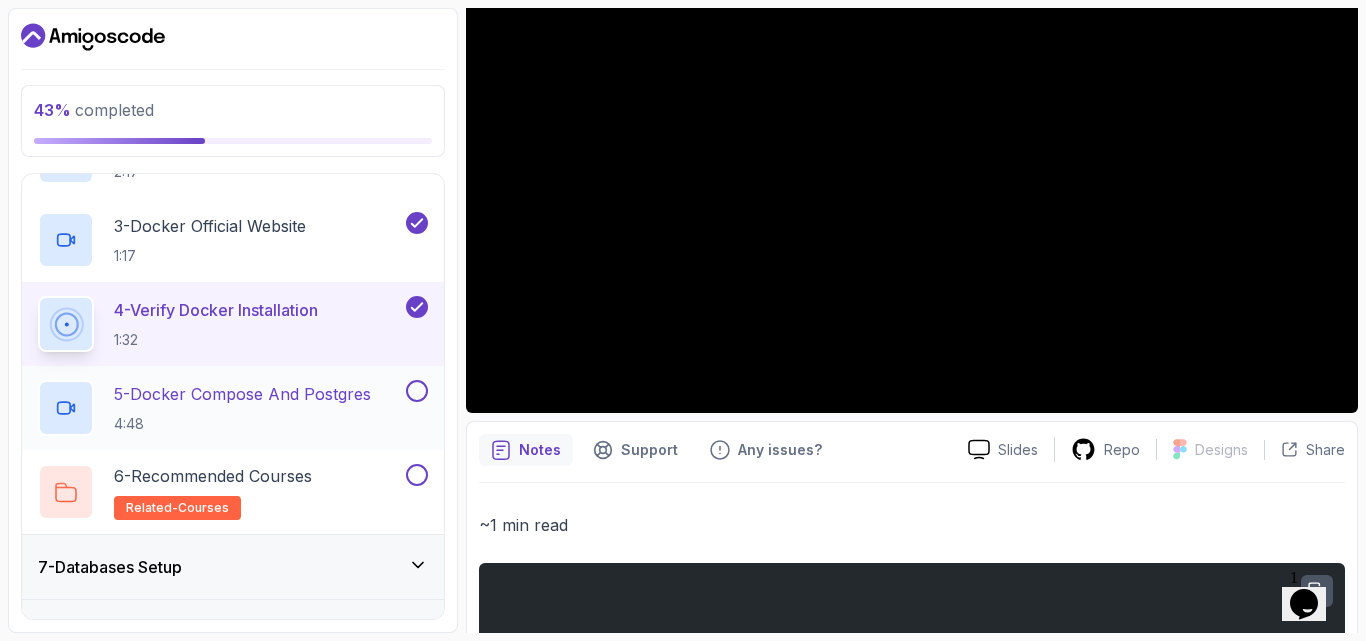 click on "5  -  Docker Compose And Postgres" at bounding box center (242, 394) 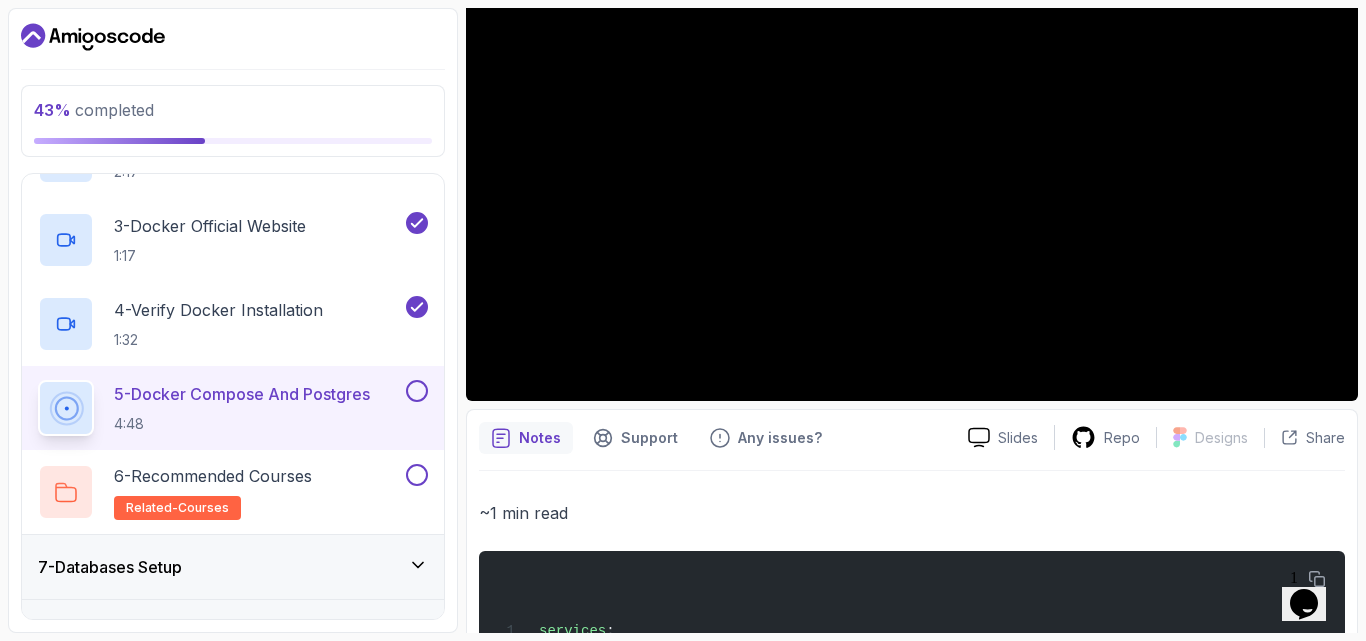 scroll, scrollTop: 267, scrollLeft: 0, axis: vertical 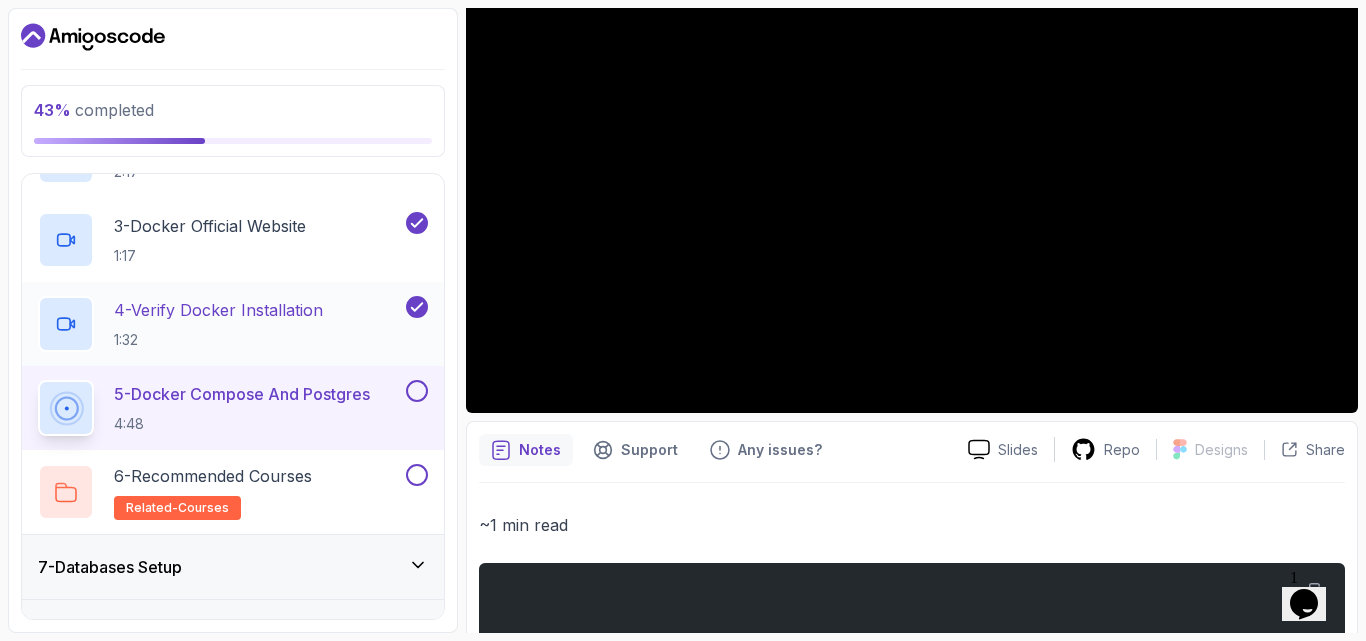 click on "4  -  Verify Docker Installation" at bounding box center [218, 310] 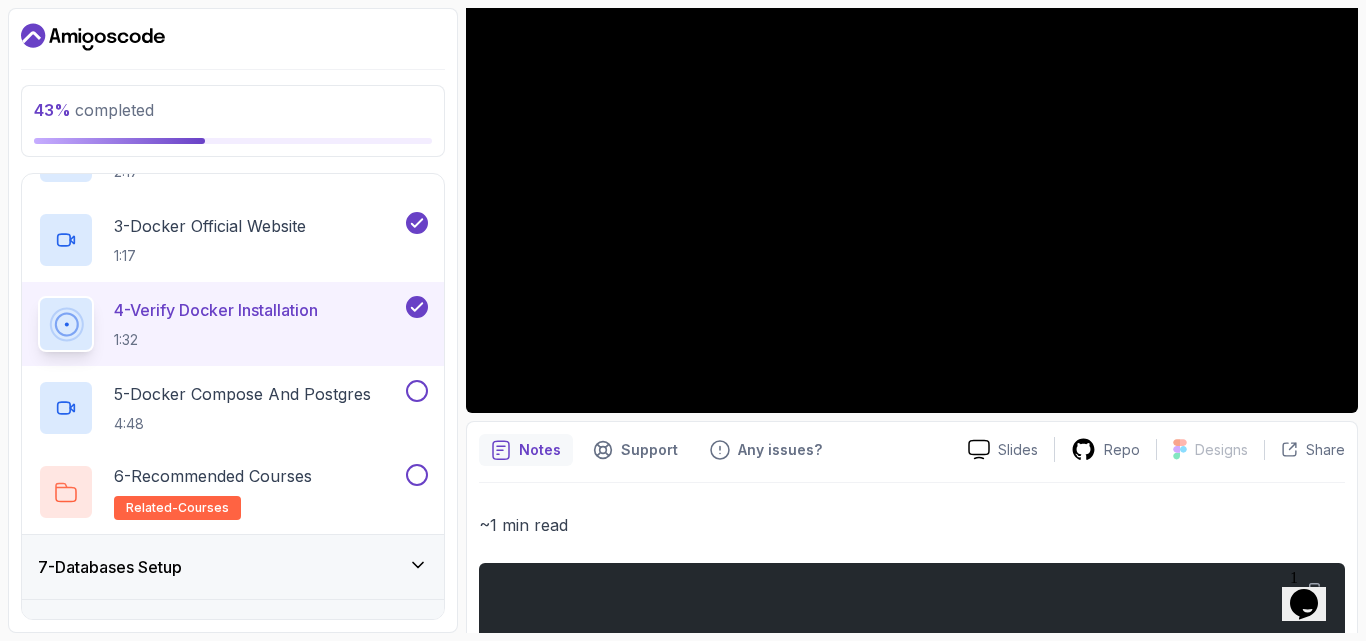 scroll, scrollTop: 347, scrollLeft: 0, axis: vertical 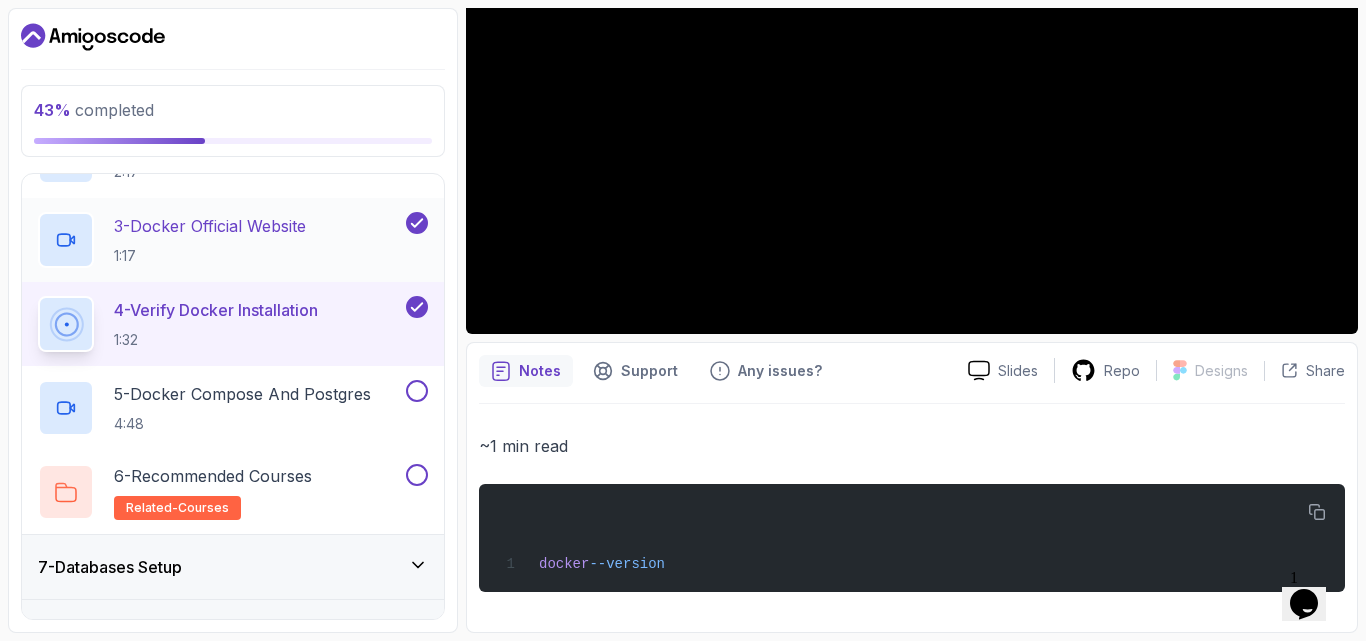 click on "3  -  Docker Official Website" at bounding box center [210, 226] 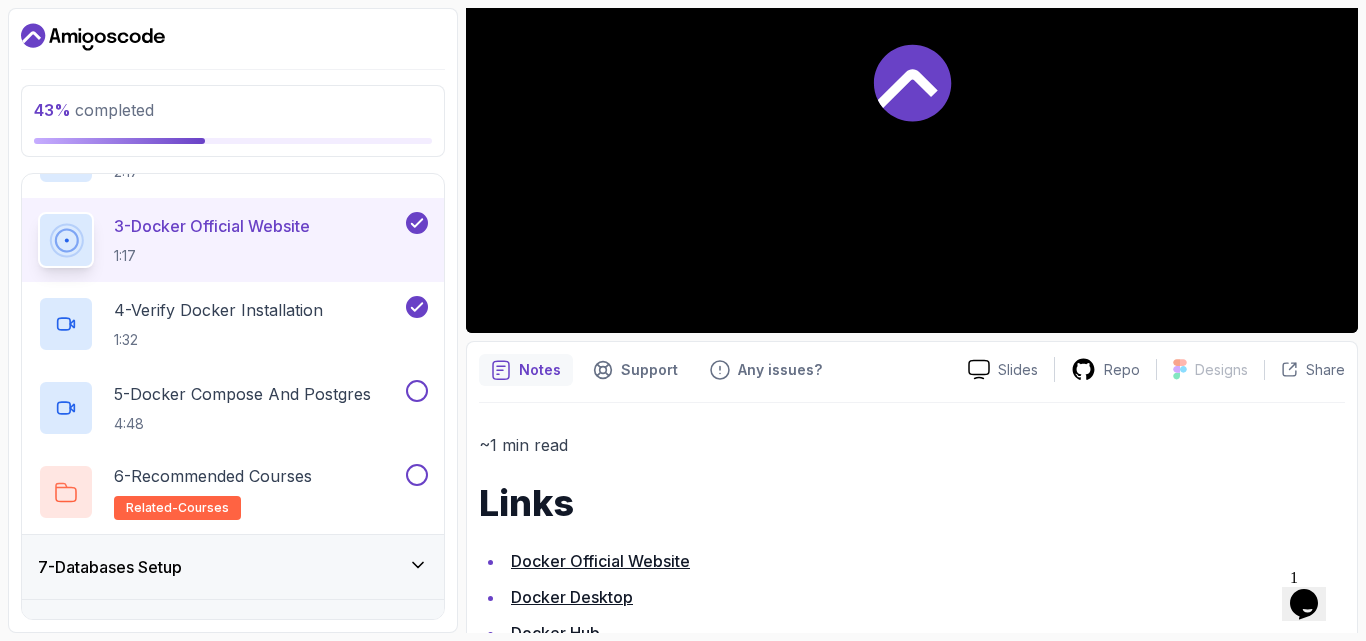 scroll, scrollTop: 518, scrollLeft: 0, axis: vertical 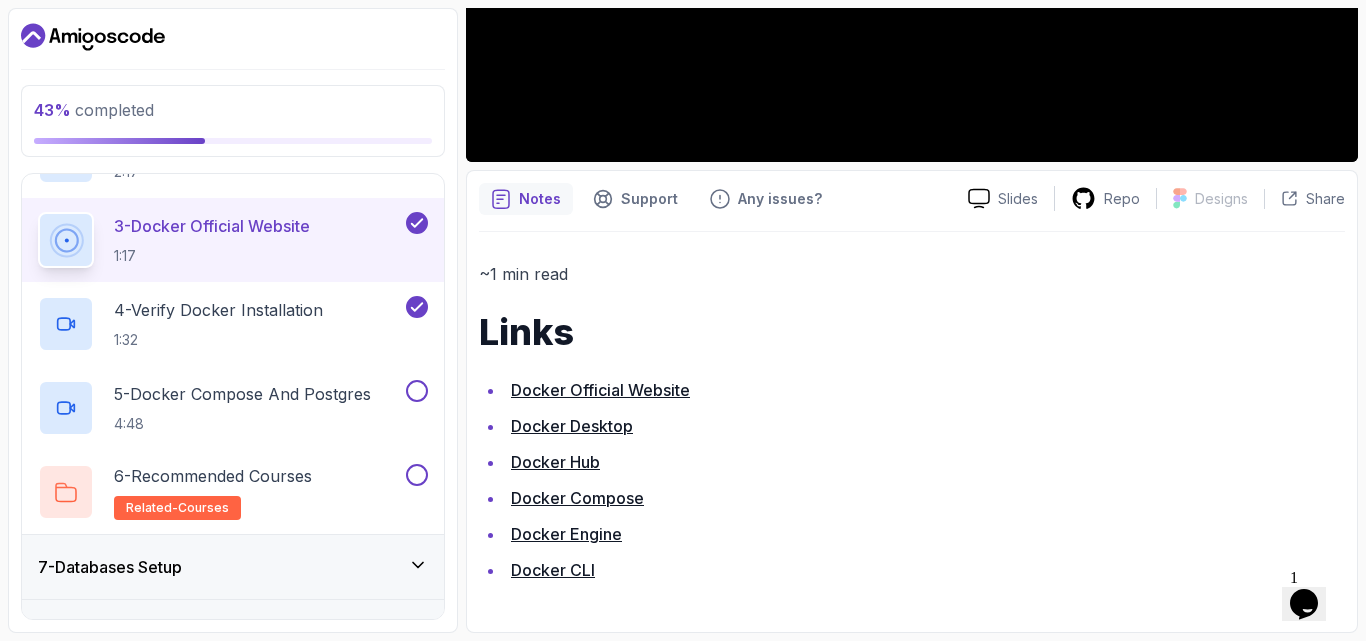 click on "Docker Hub" at bounding box center [555, 462] 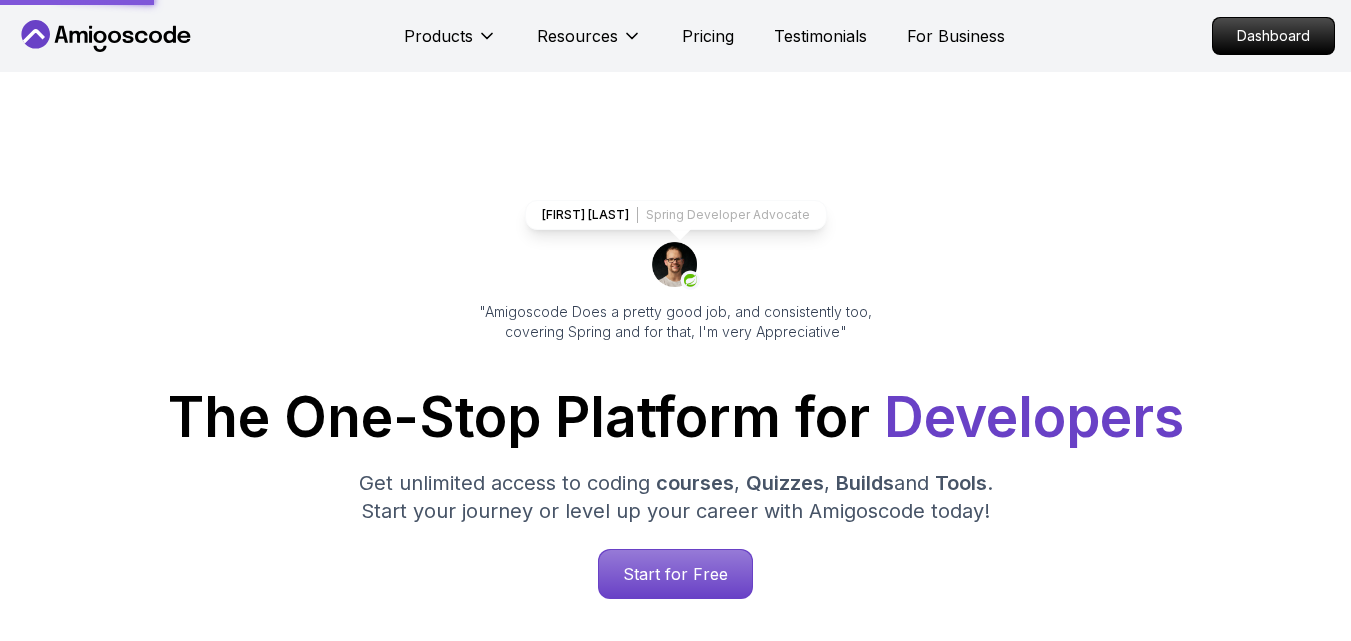 scroll, scrollTop: 0, scrollLeft: 0, axis: both 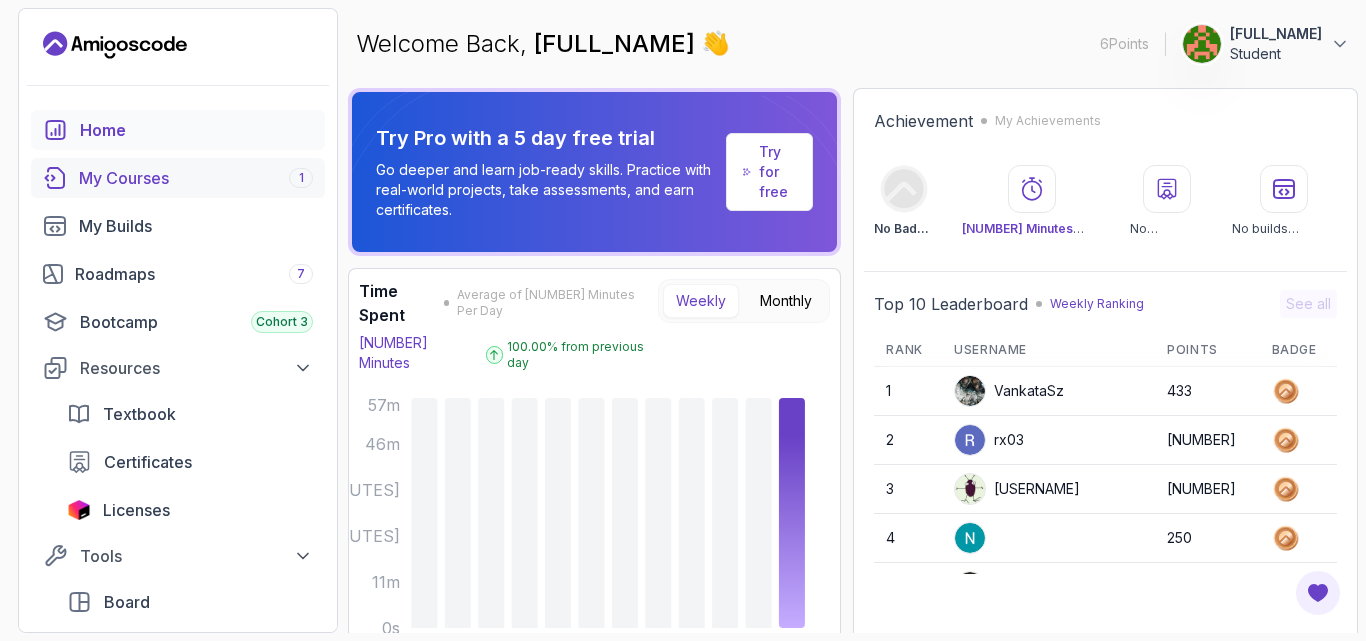 click on "My Courses 1" at bounding box center (196, 178) 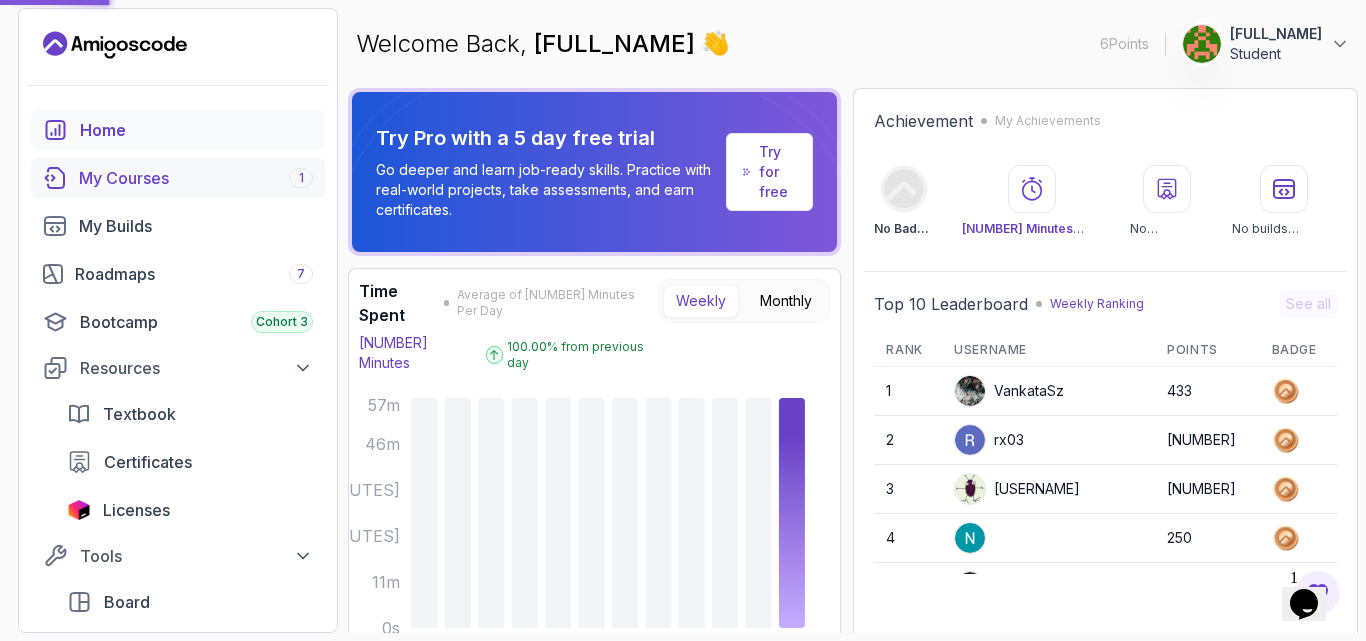 scroll, scrollTop: 0, scrollLeft: 0, axis: both 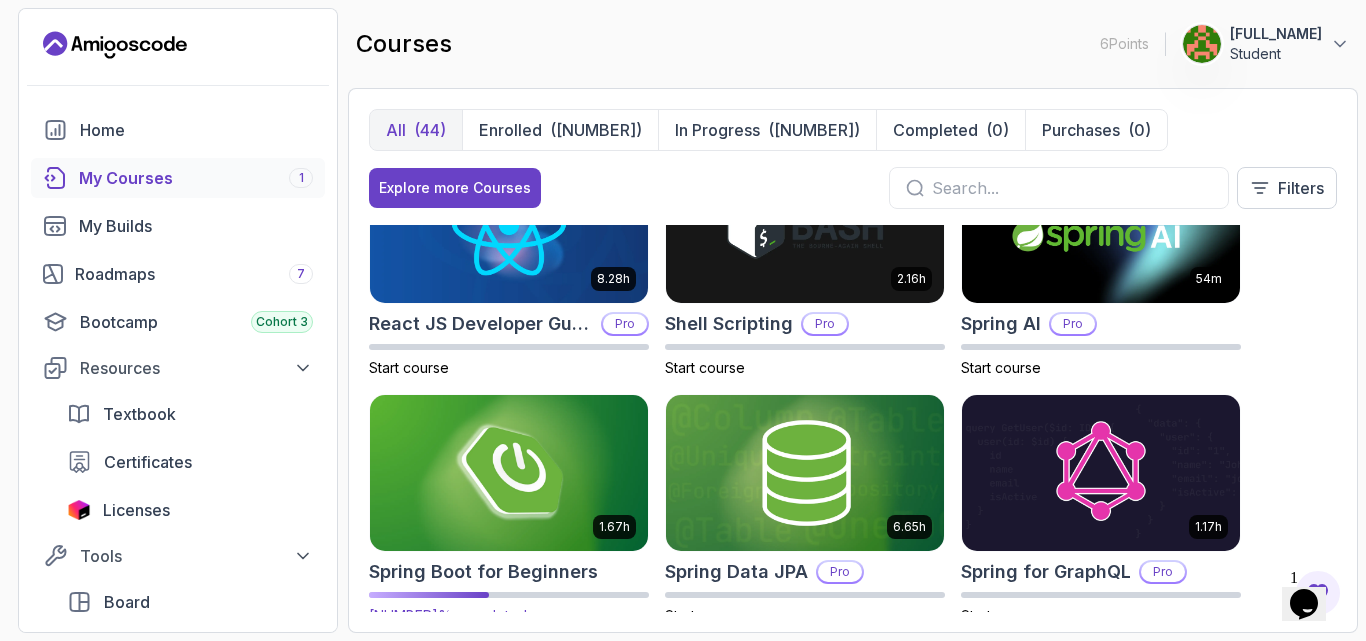 click at bounding box center [509, 472] 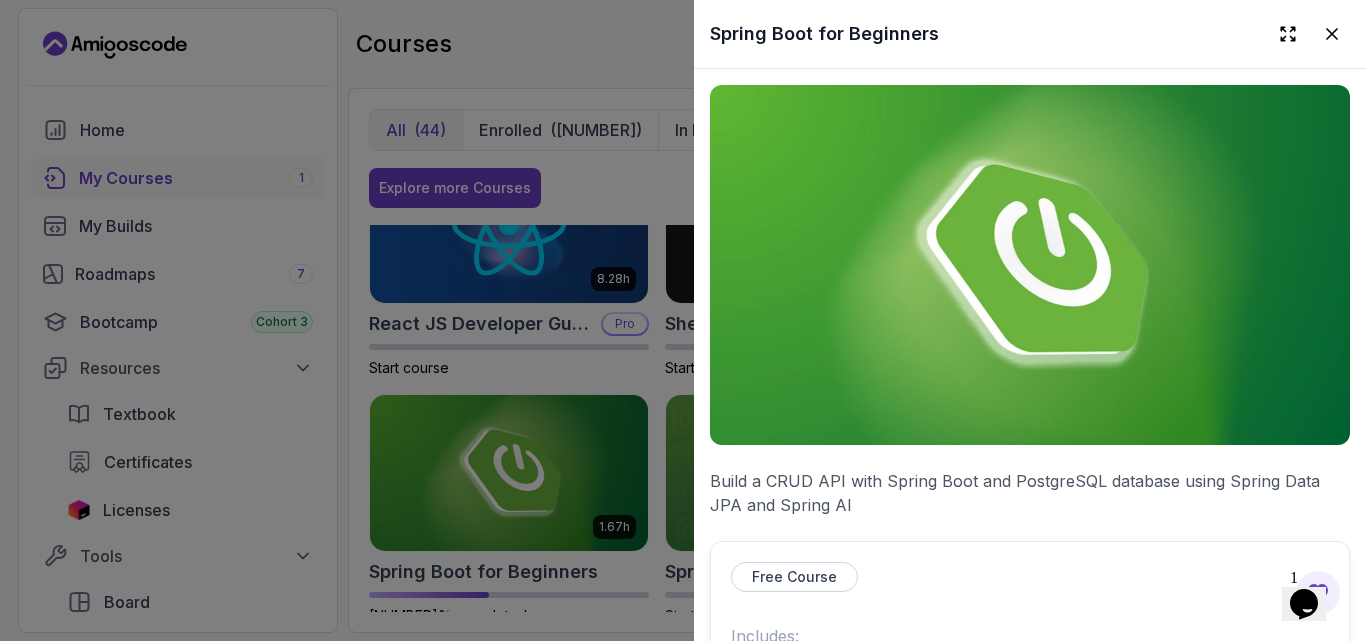 scroll, scrollTop: 533, scrollLeft: 0, axis: vertical 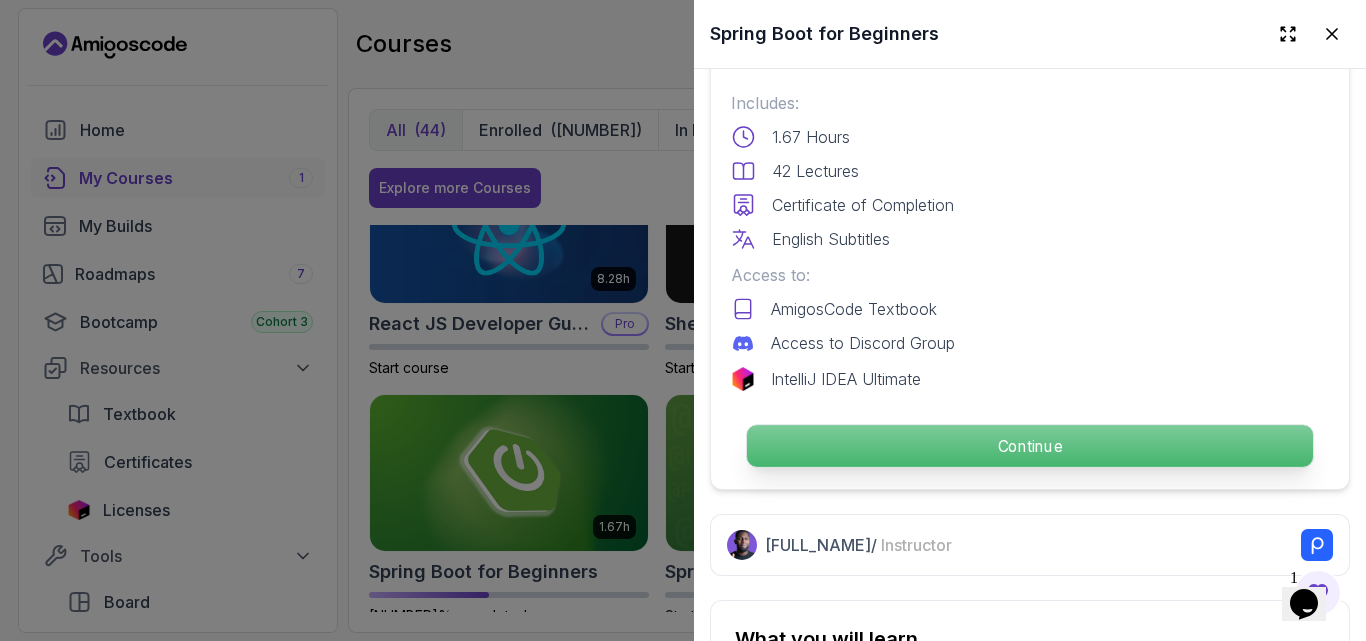 click on "Continue" at bounding box center [1030, 446] 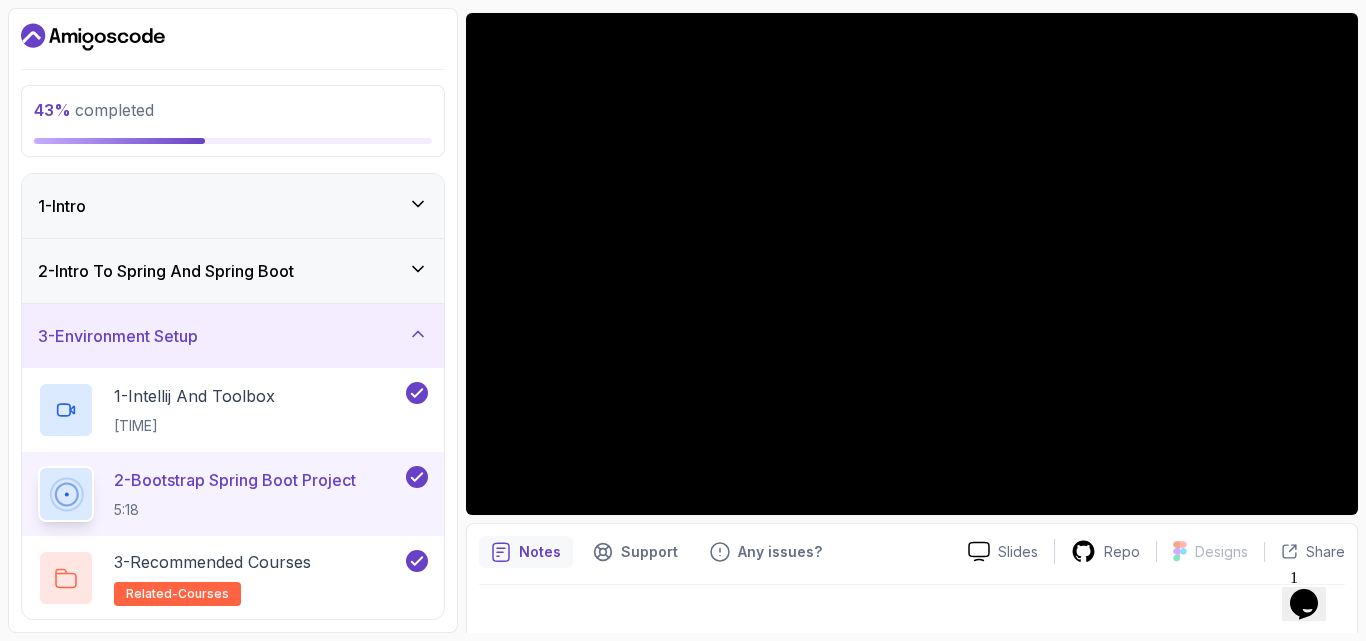 scroll, scrollTop: 186, scrollLeft: 0, axis: vertical 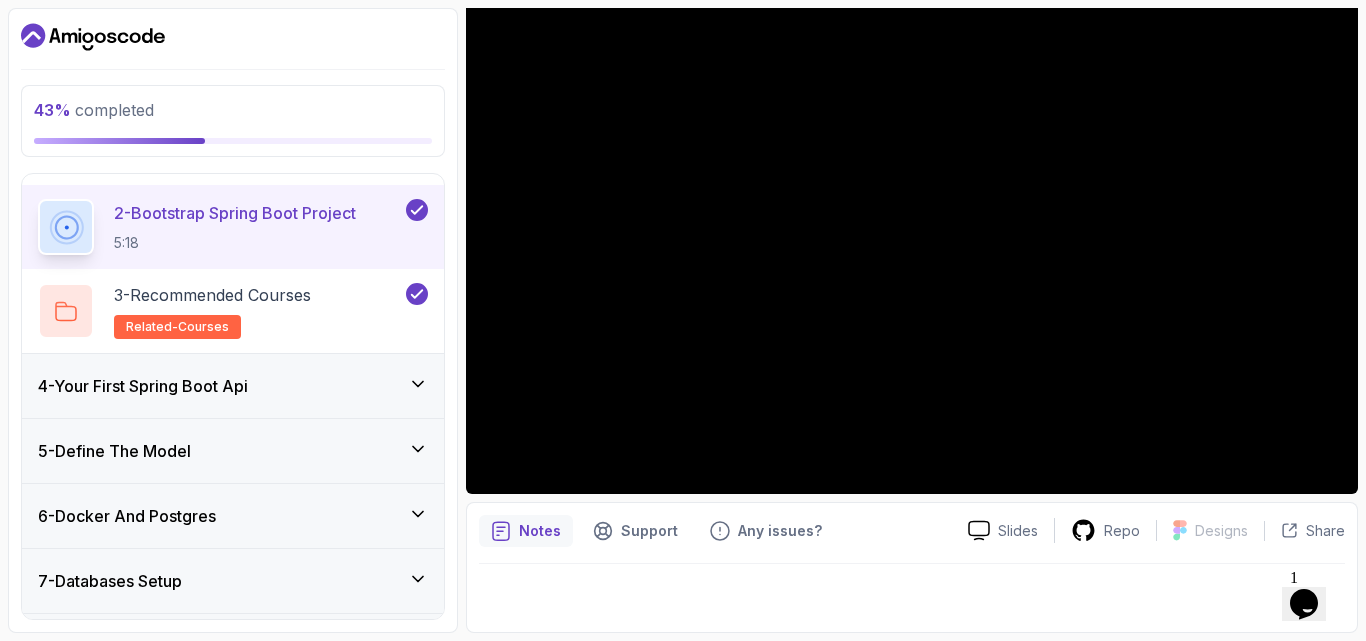 click 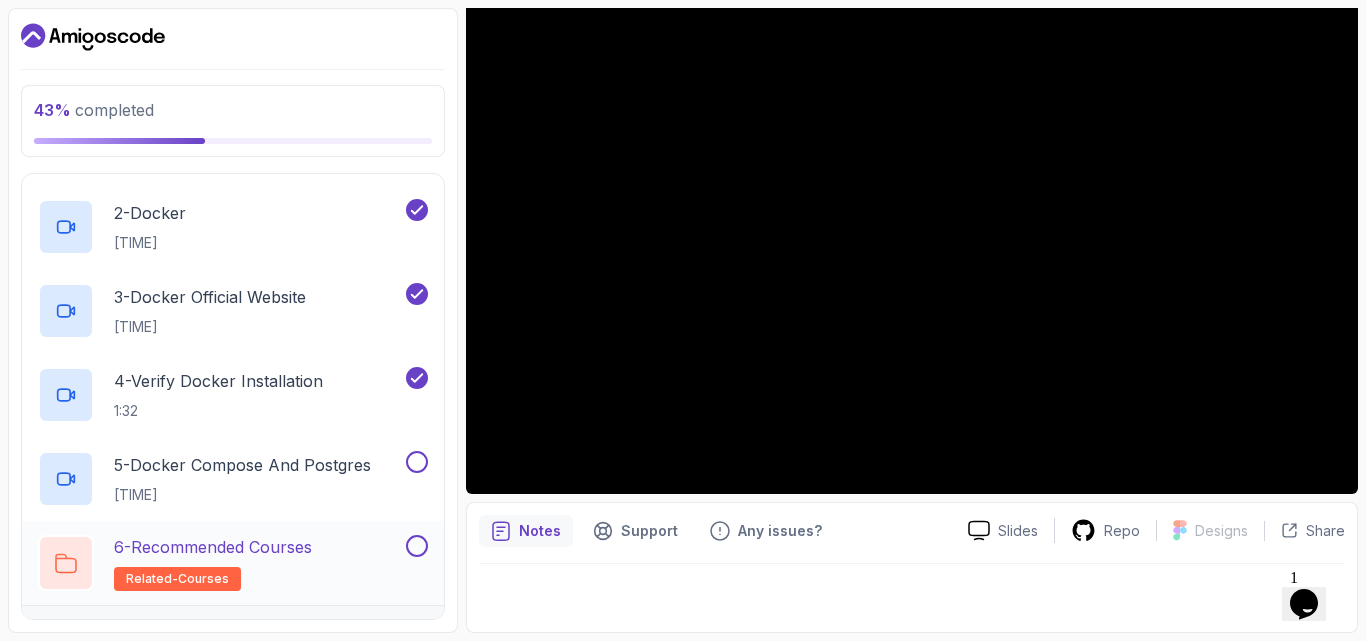 scroll, scrollTop: 521, scrollLeft: 0, axis: vertical 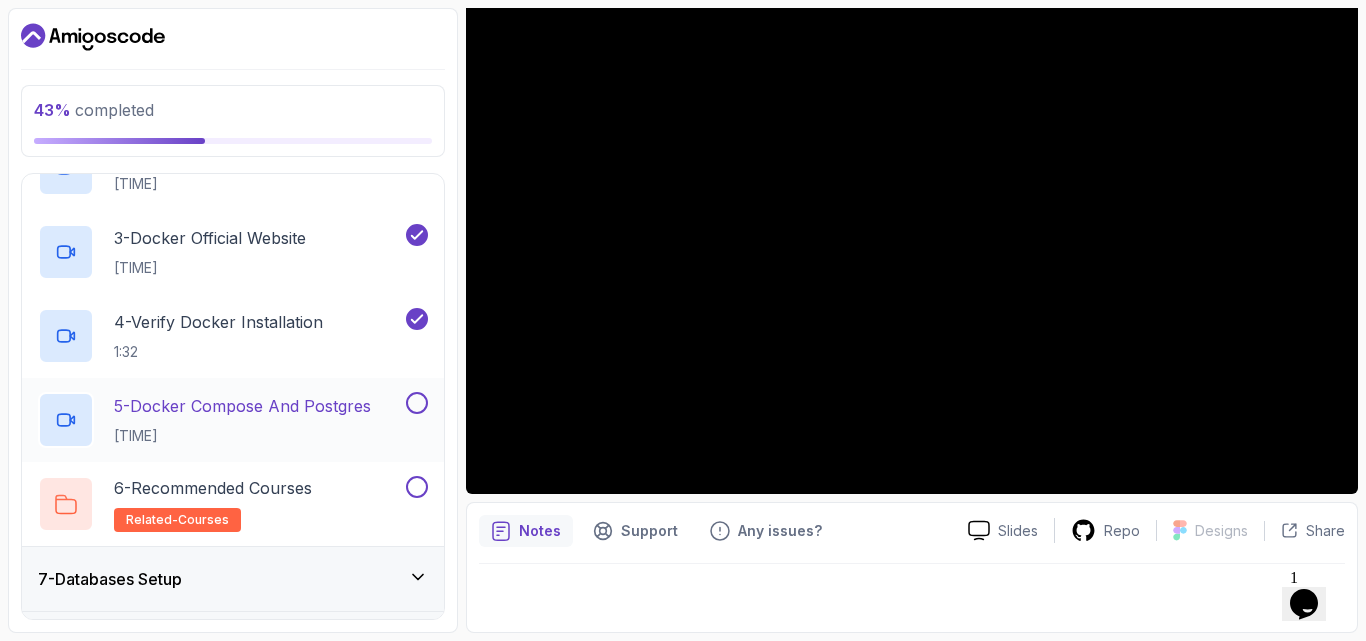 click on "5  -  Docker Compose And Postgres" at bounding box center (242, 406) 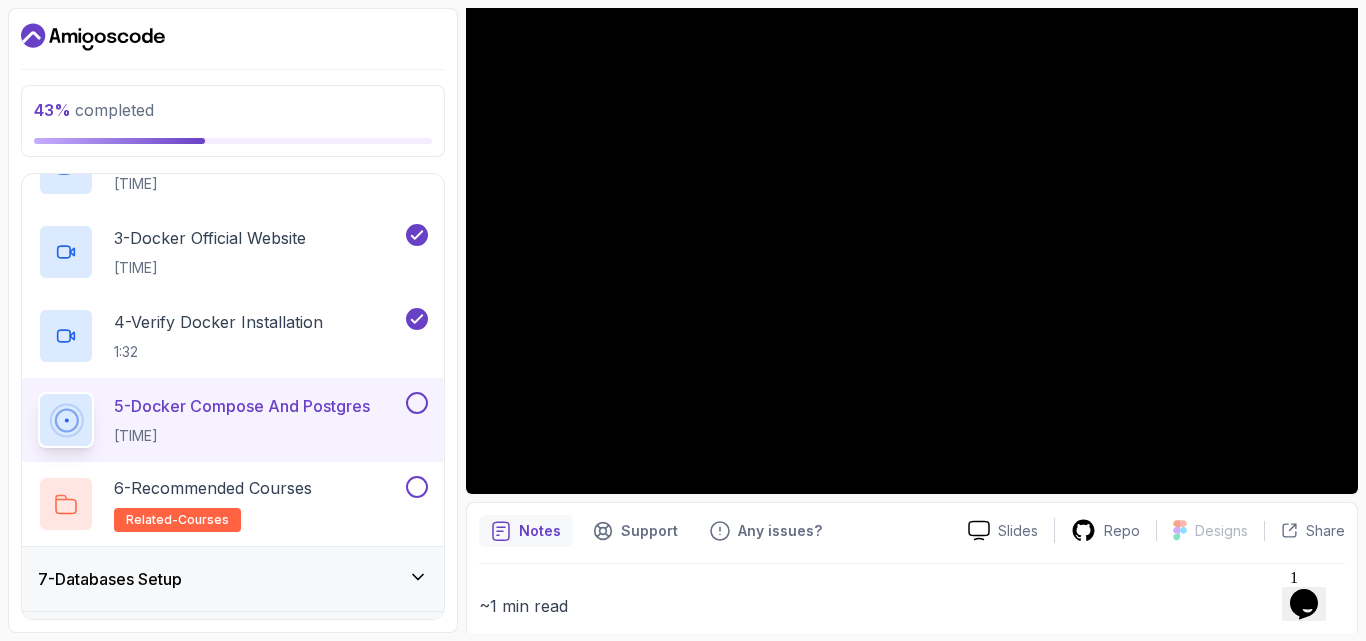 scroll, scrollTop: 453, scrollLeft: 0, axis: vertical 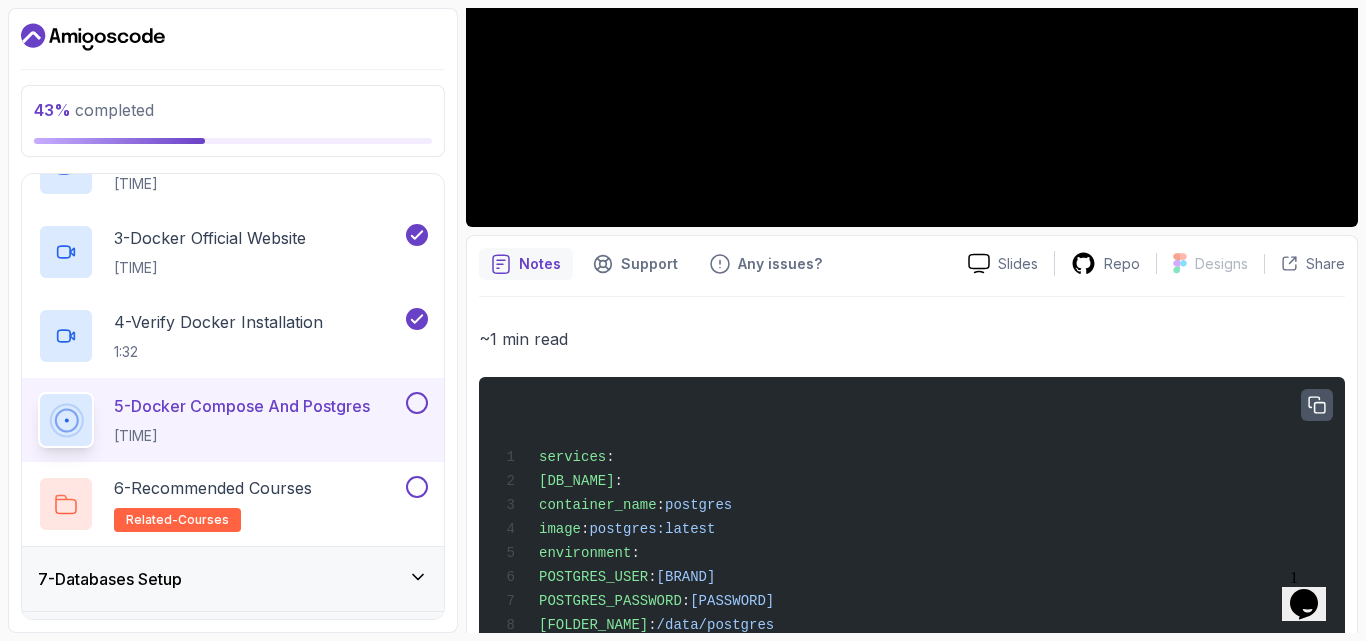 click 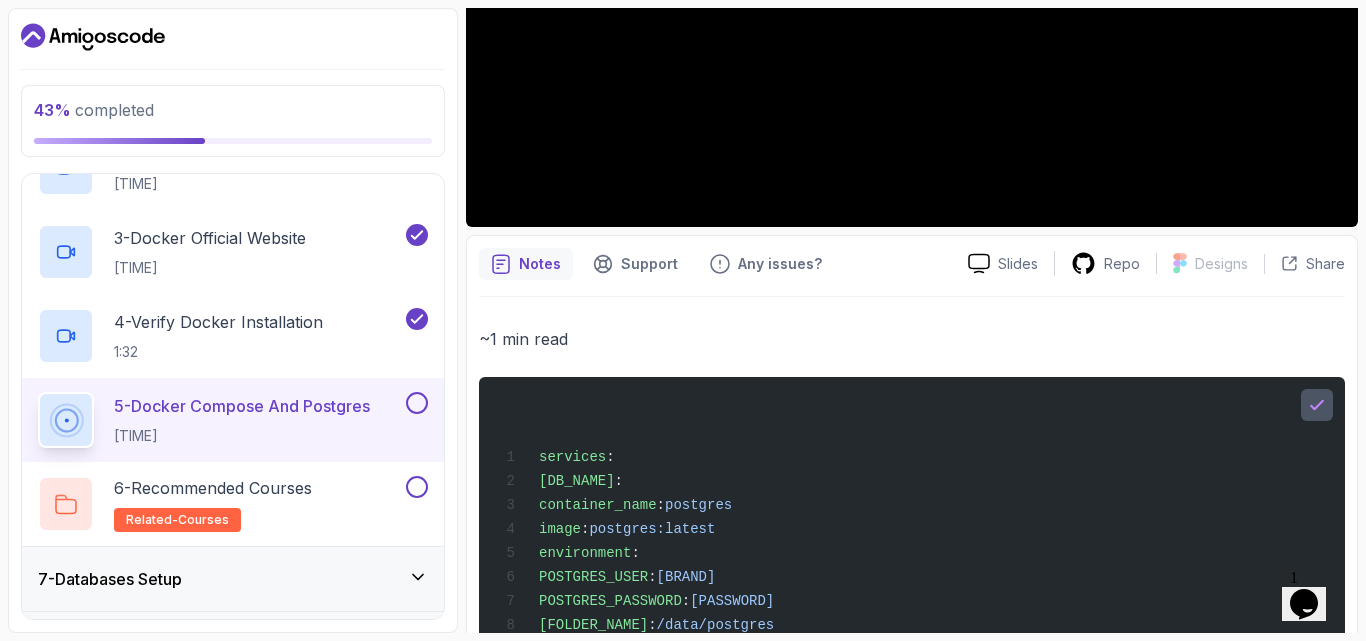 scroll, scrollTop: 719, scrollLeft: 0, axis: vertical 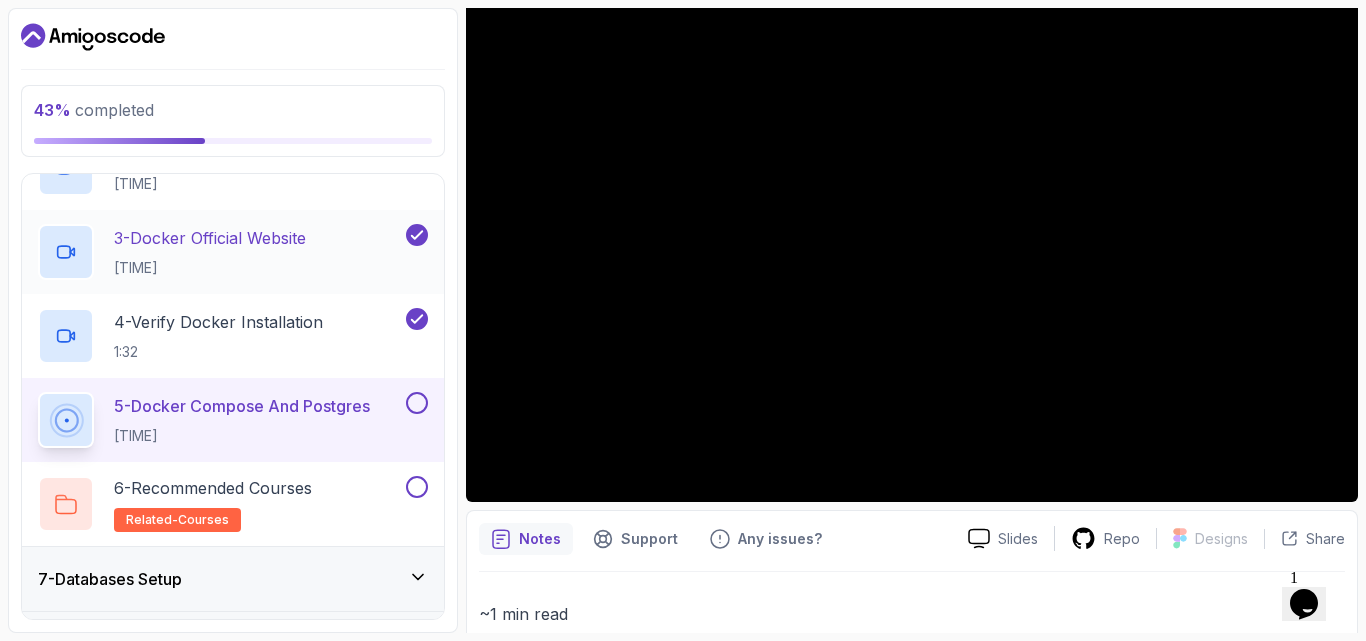 click on "1:17" at bounding box center [210, 268] 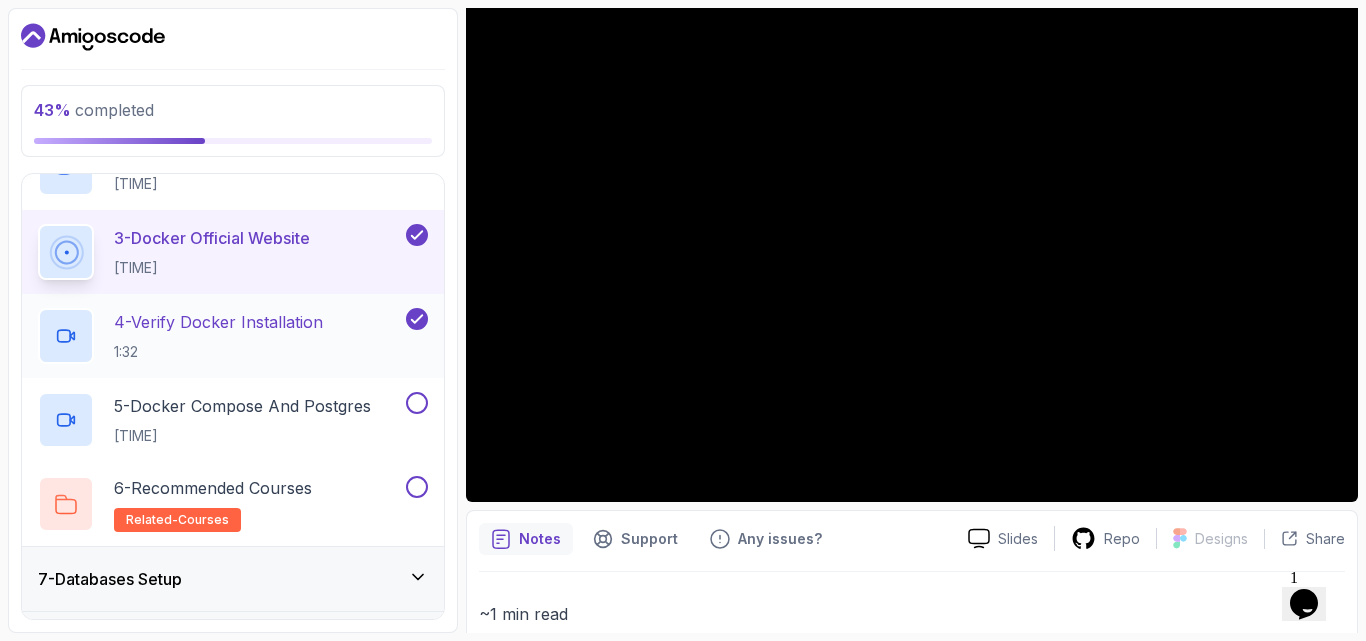 click on "4  -  Verify Docker Installation" at bounding box center (218, 322) 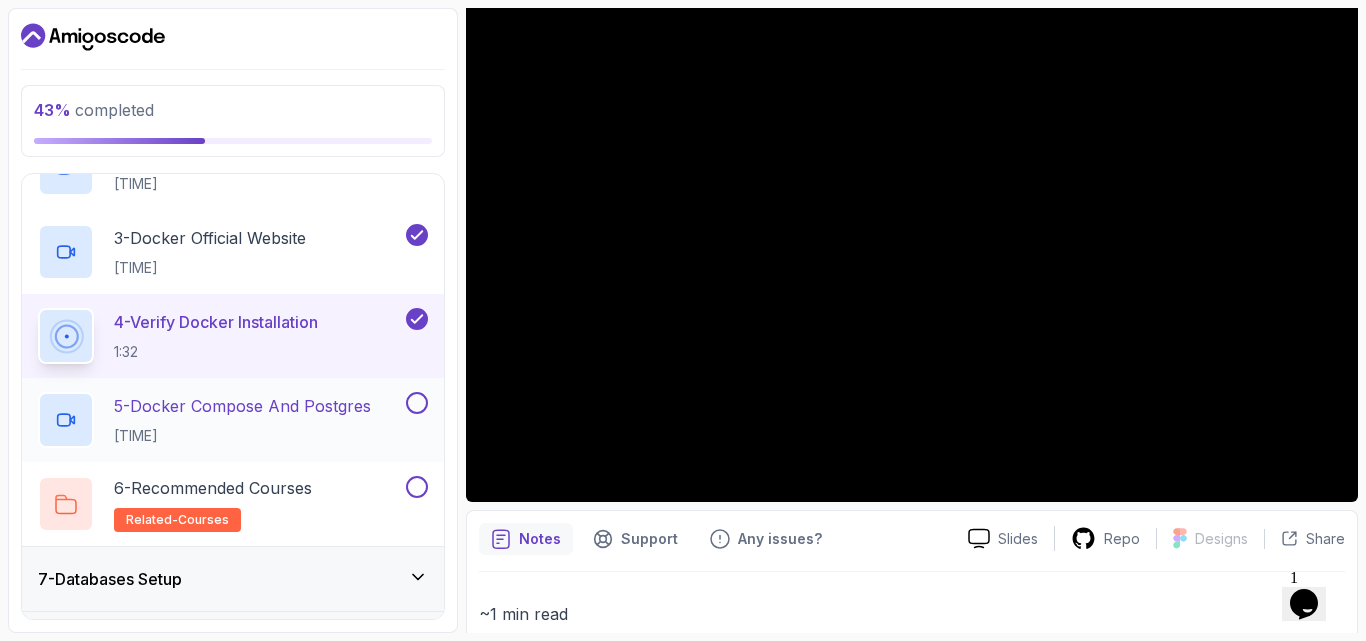 click on "5  -  Docker Compose And Postgres" at bounding box center [242, 406] 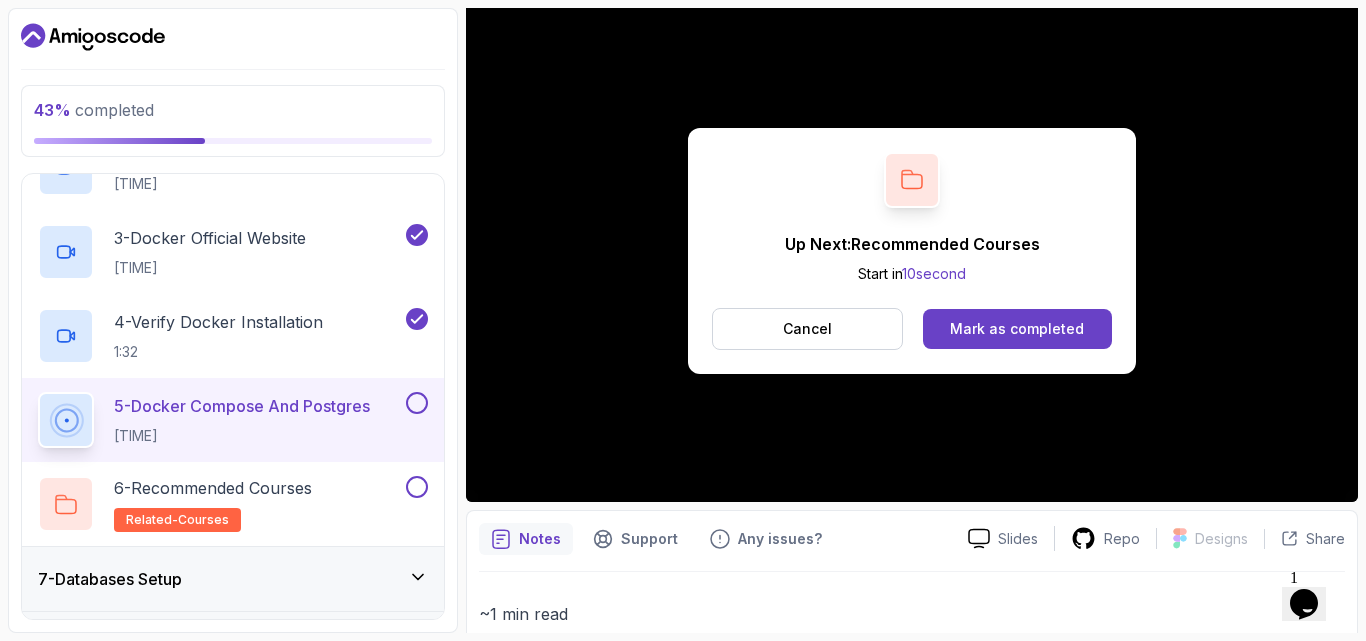 click on "Cancel" at bounding box center [807, 329] 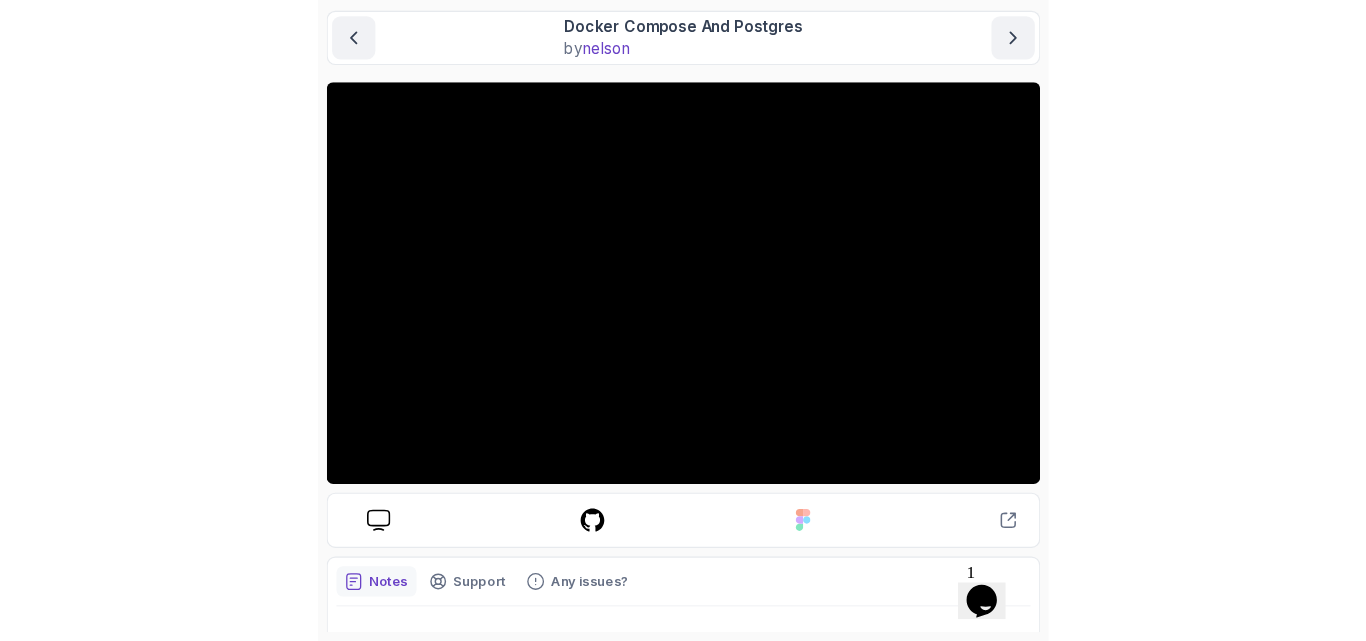 scroll, scrollTop: 170, scrollLeft: 0, axis: vertical 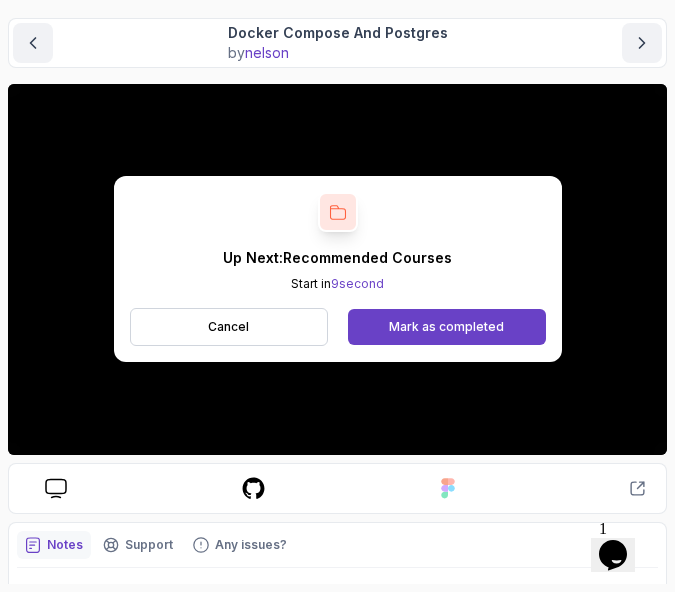 click on "Cancel" at bounding box center (229, 327) 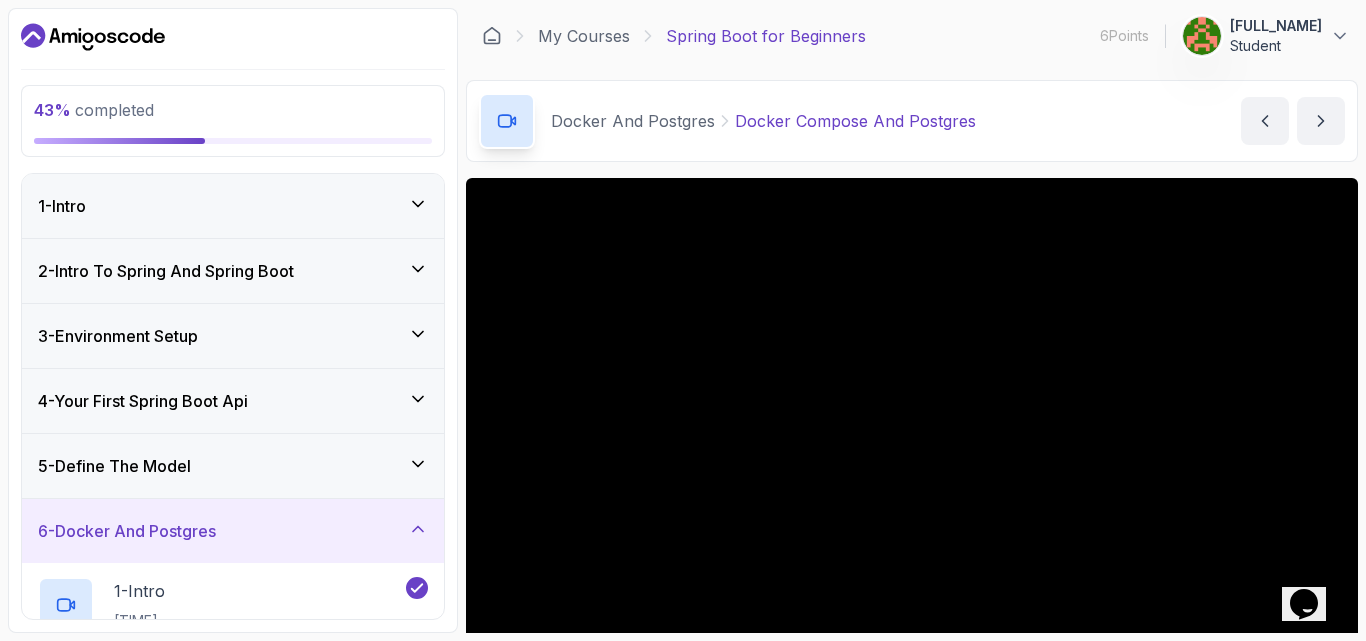 scroll, scrollTop: 533, scrollLeft: 0, axis: vertical 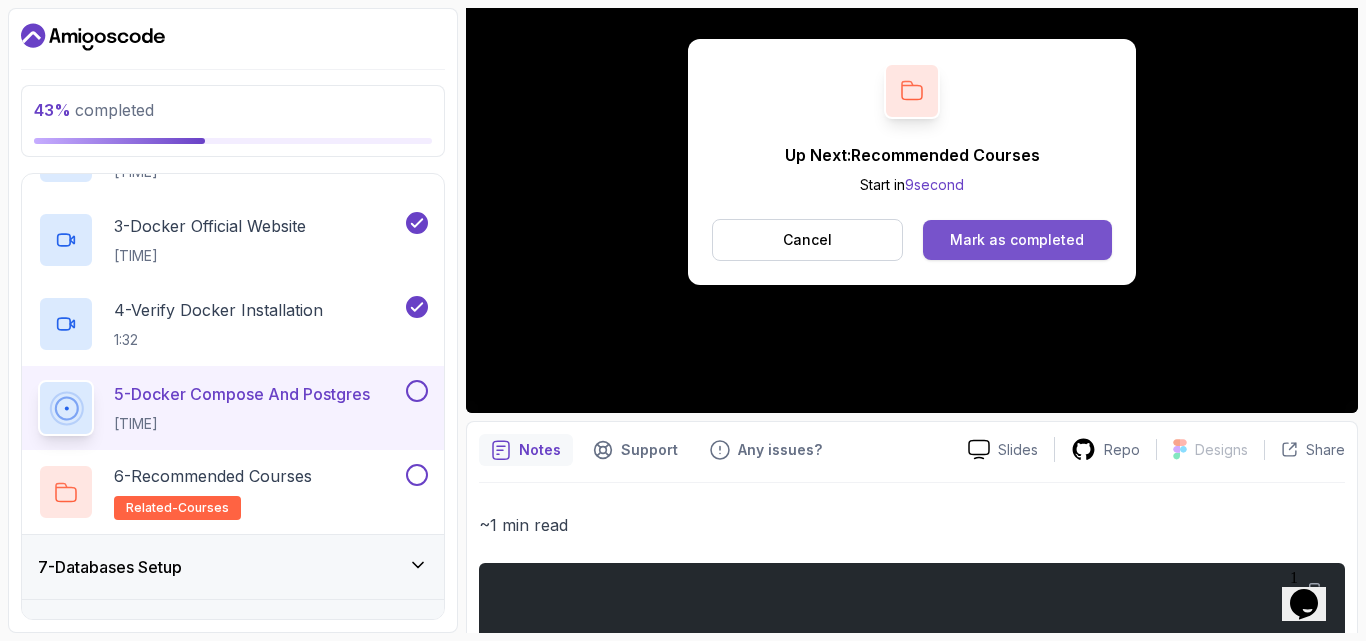 click on "Mark as completed" at bounding box center [1017, 240] 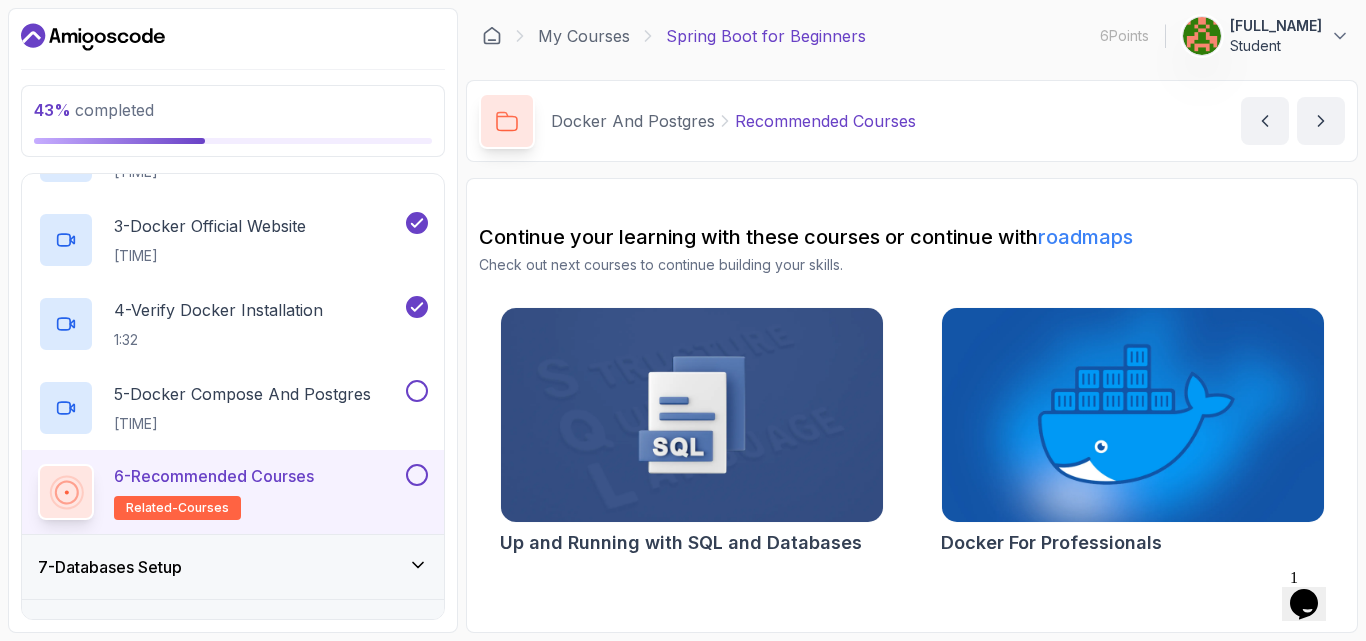 scroll, scrollTop: 0, scrollLeft: 0, axis: both 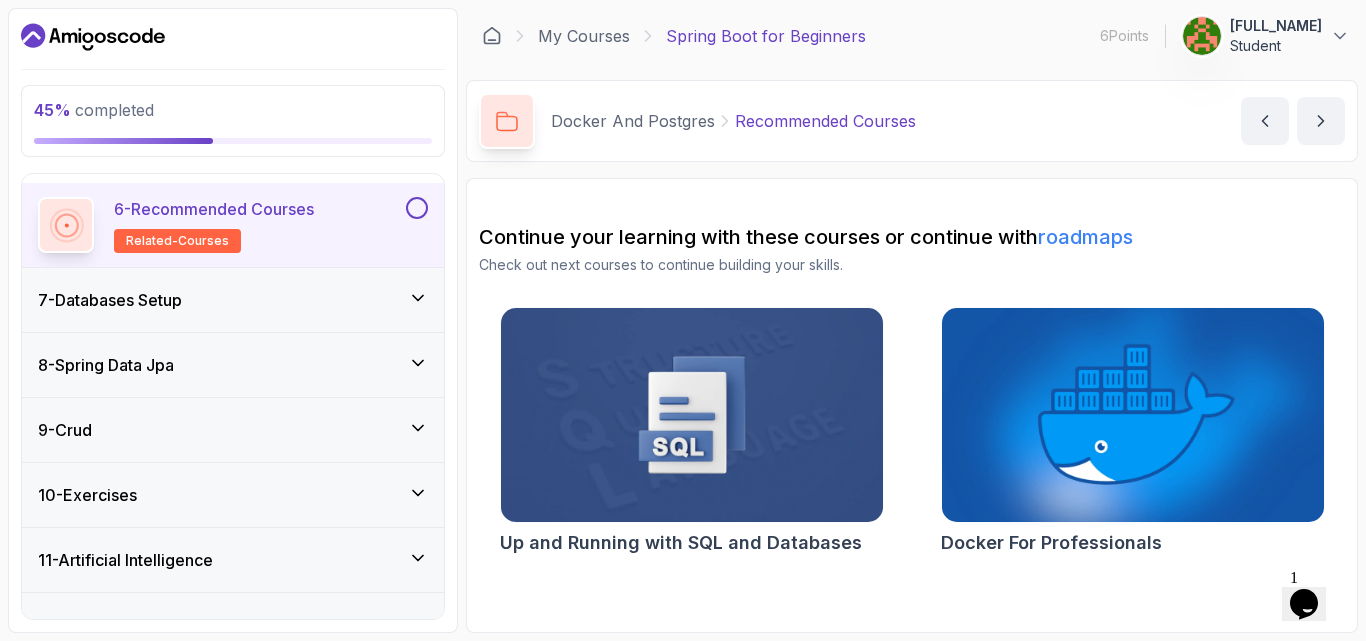 click 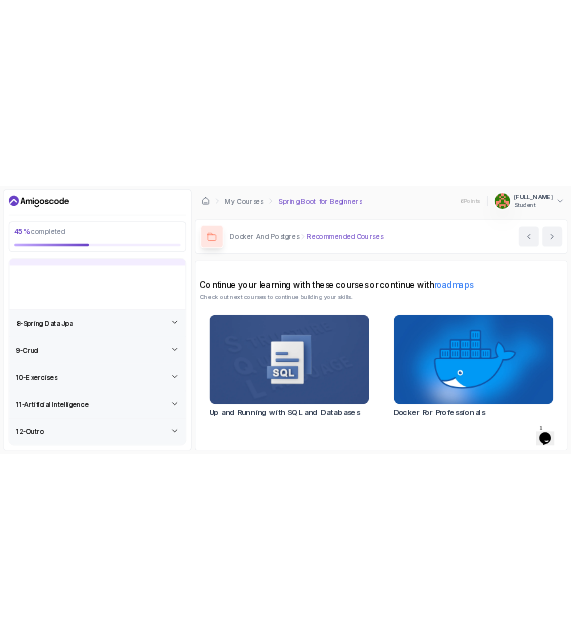 scroll, scrollTop: 335, scrollLeft: 0, axis: vertical 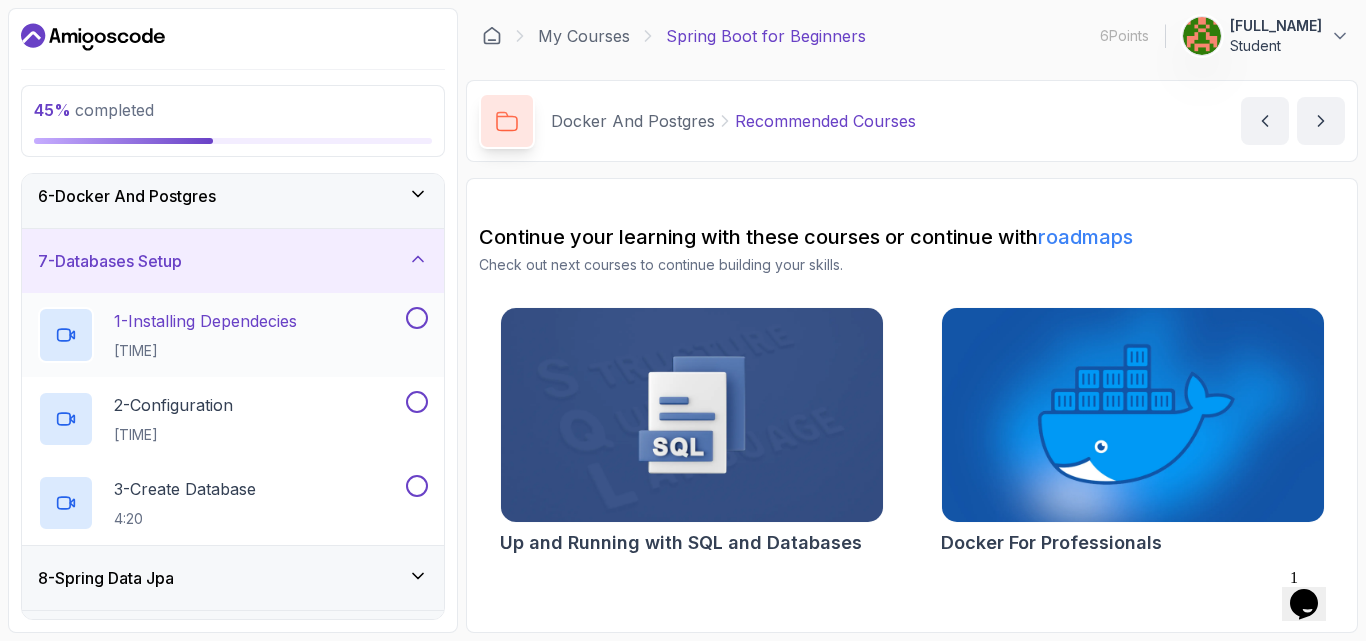 click at bounding box center (417, 318) 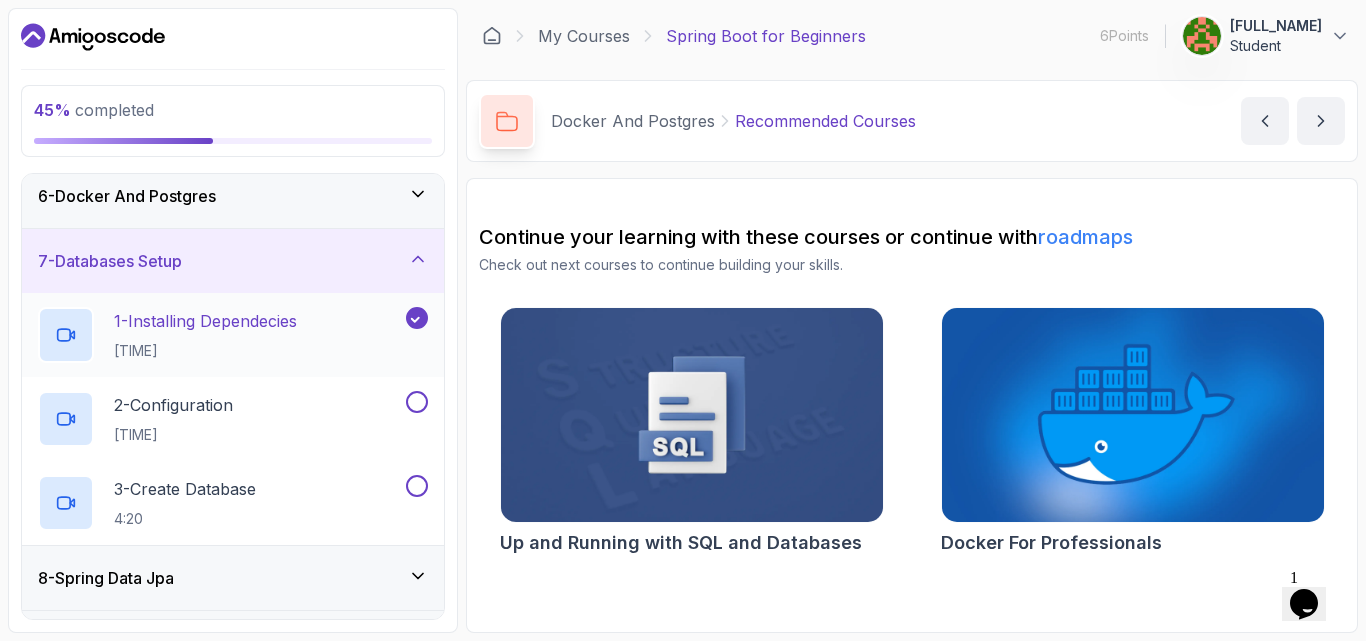 click on "1  -  Installing Dependecies 2:33" at bounding box center (220, 335) 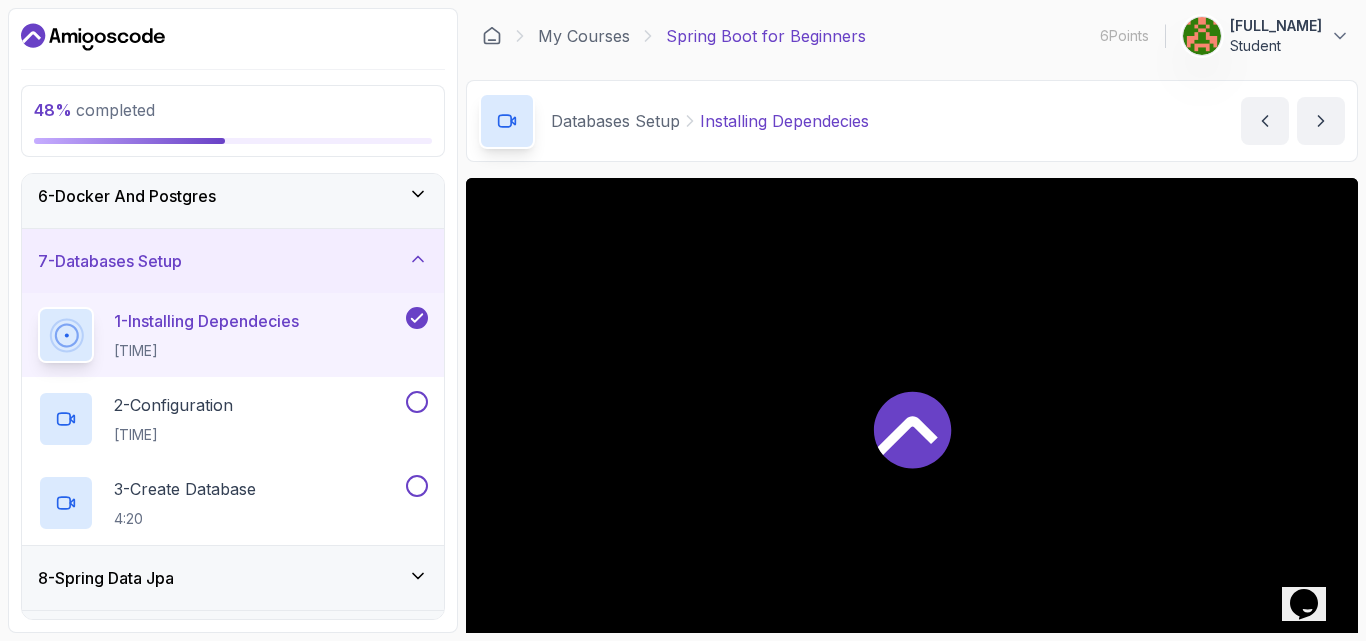 click 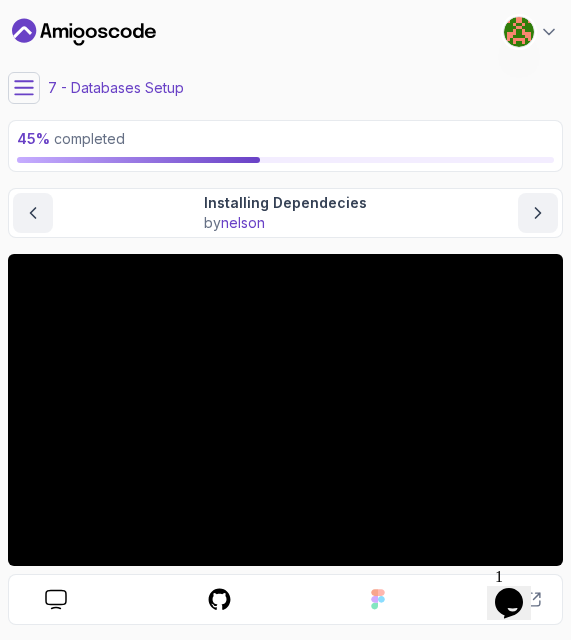 click on "Installing Dependecies by  nelson" at bounding box center [285, 213] 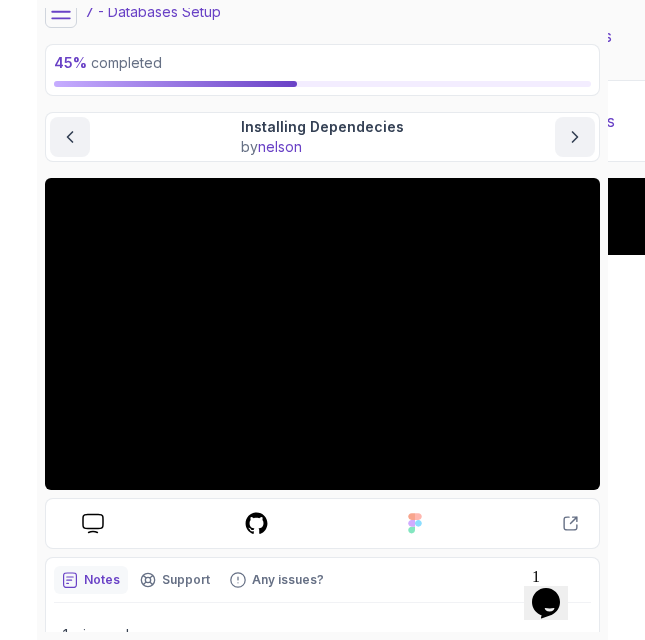 scroll, scrollTop: 0, scrollLeft: 0, axis: both 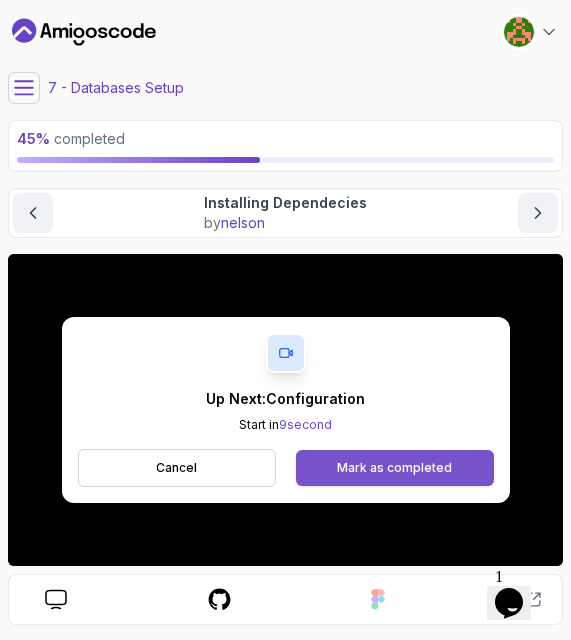 click on "Mark as completed" at bounding box center [394, 468] 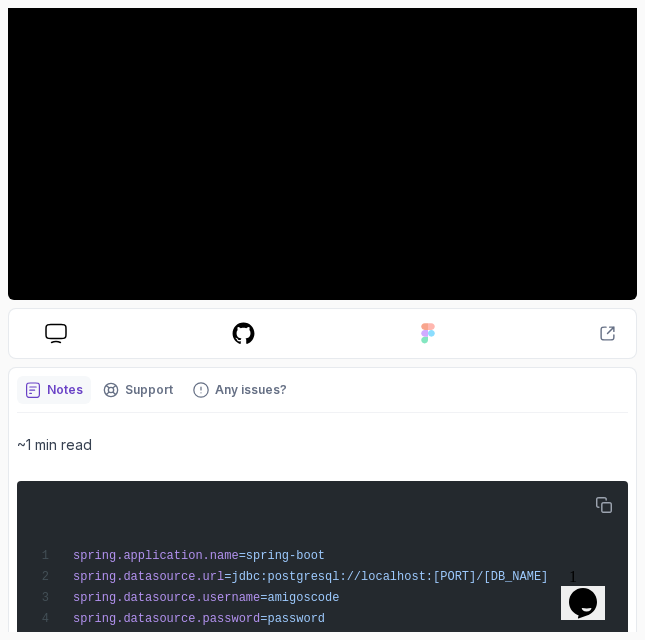 scroll, scrollTop: 337, scrollLeft: 0, axis: vertical 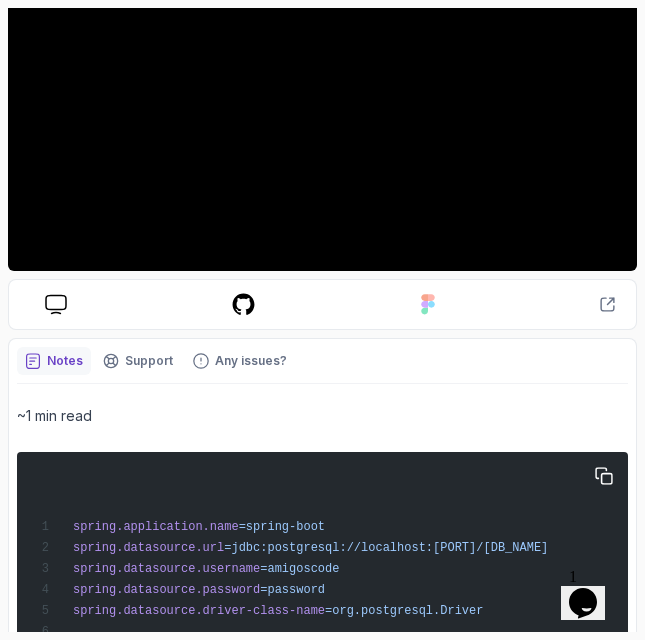 drag, startPoint x: 606, startPoint y: 469, endPoint x: 608, endPoint y: 496, distance: 27.073973 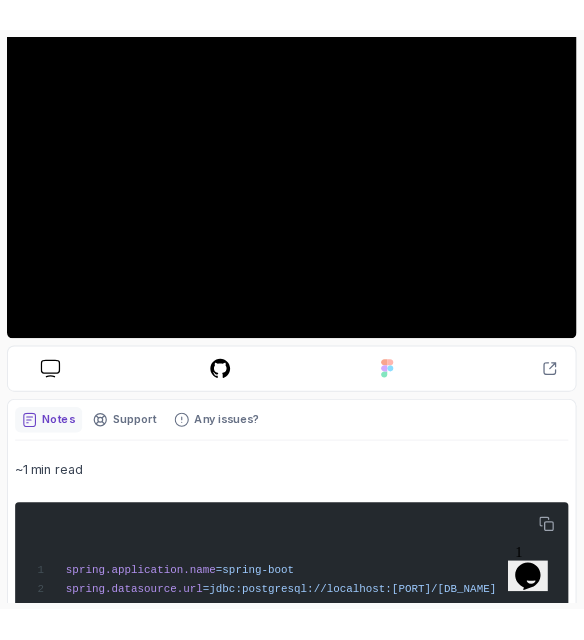 scroll, scrollTop: 0, scrollLeft: 0, axis: both 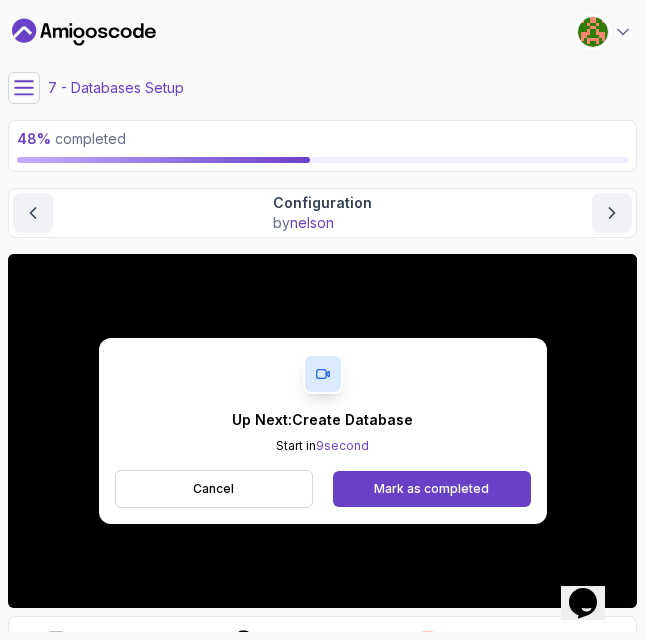 click on "Cancel" at bounding box center [214, 489] 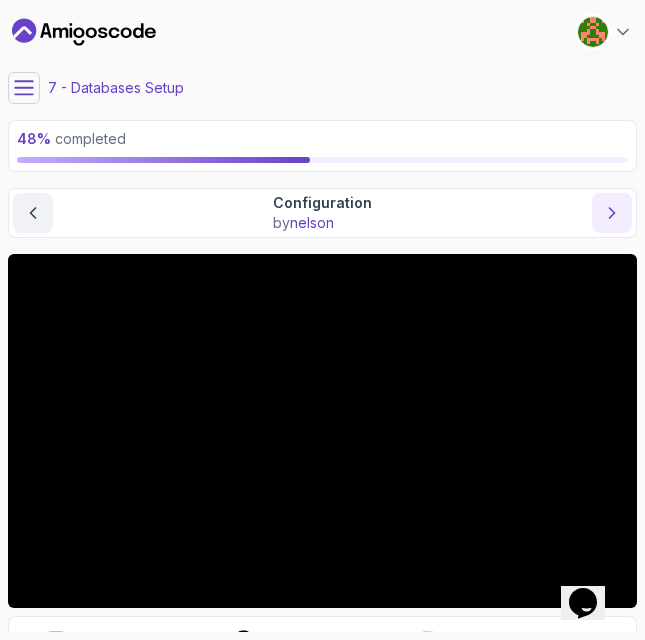 click 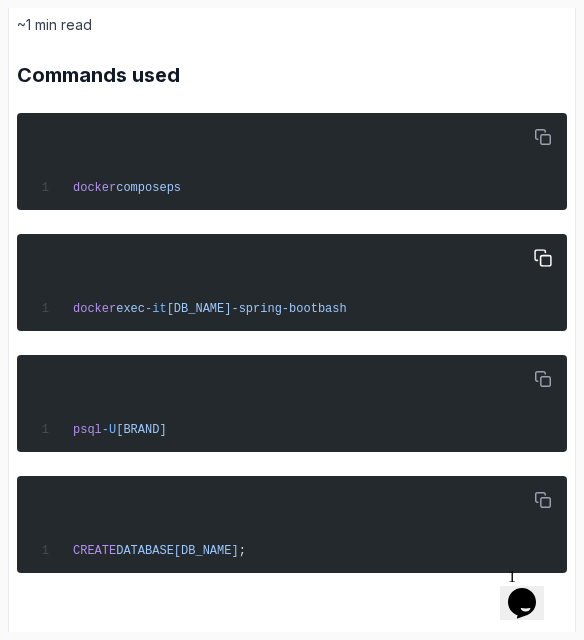 scroll, scrollTop: 719, scrollLeft: 0, axis: vertical 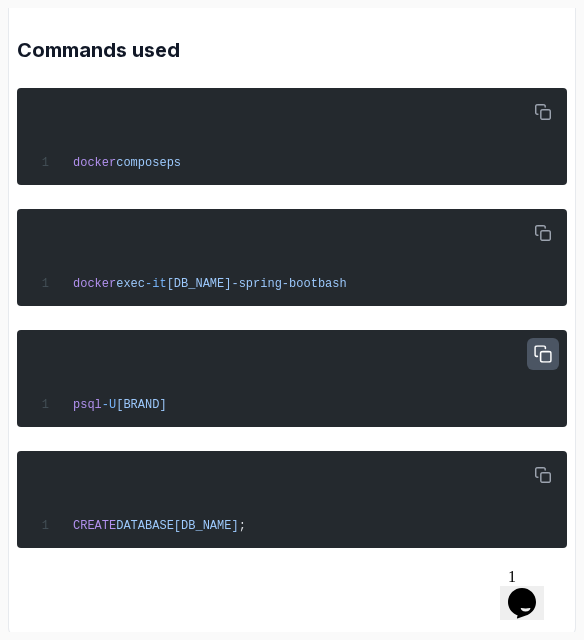 click 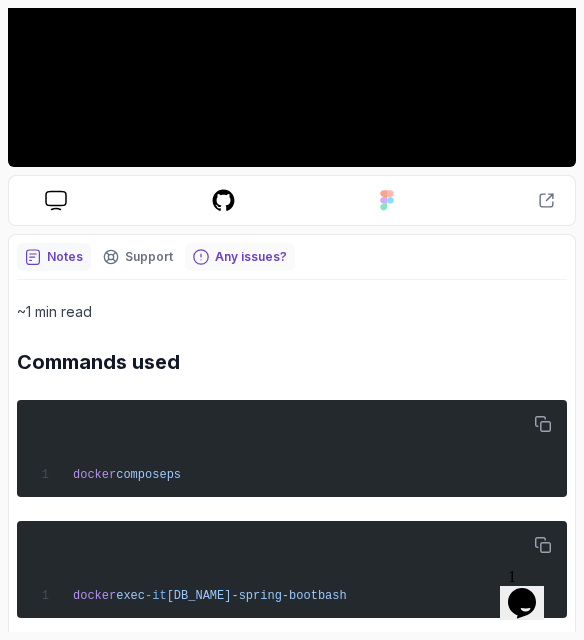 scroll, scrollTop: 0, scrollLeft: 0, axis: both 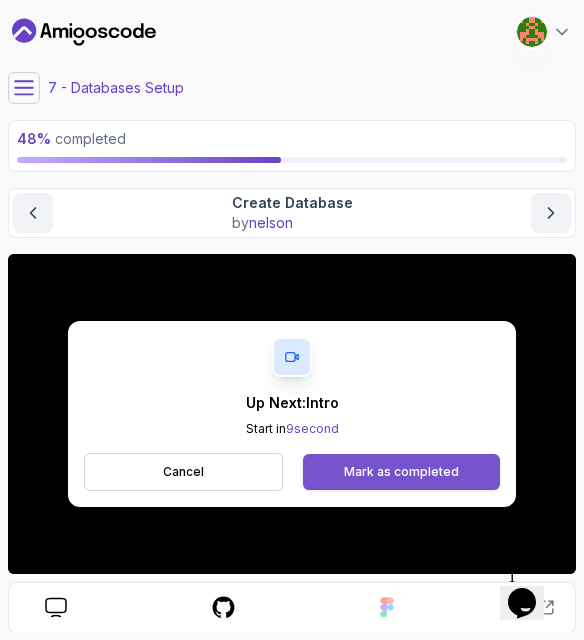 click on "Mark as completed" at bounding box center [401, 472] 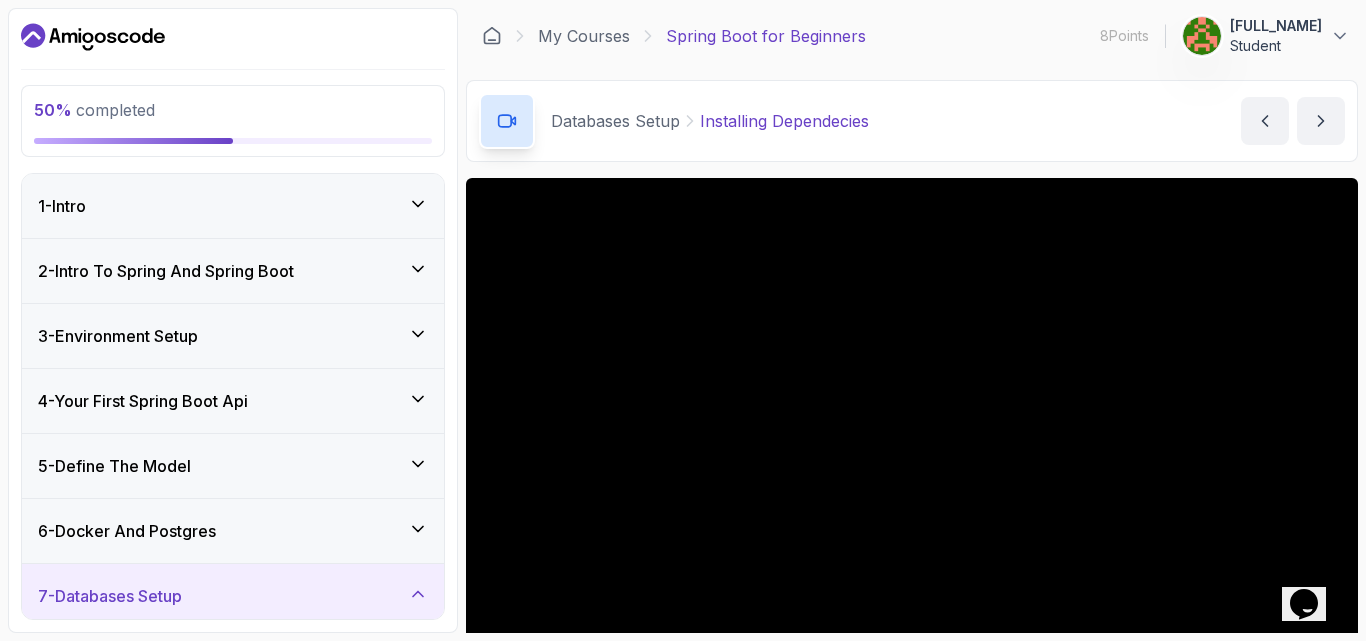 scroll, scrollTop: 267, scrollLeft: 0, axis: vertical 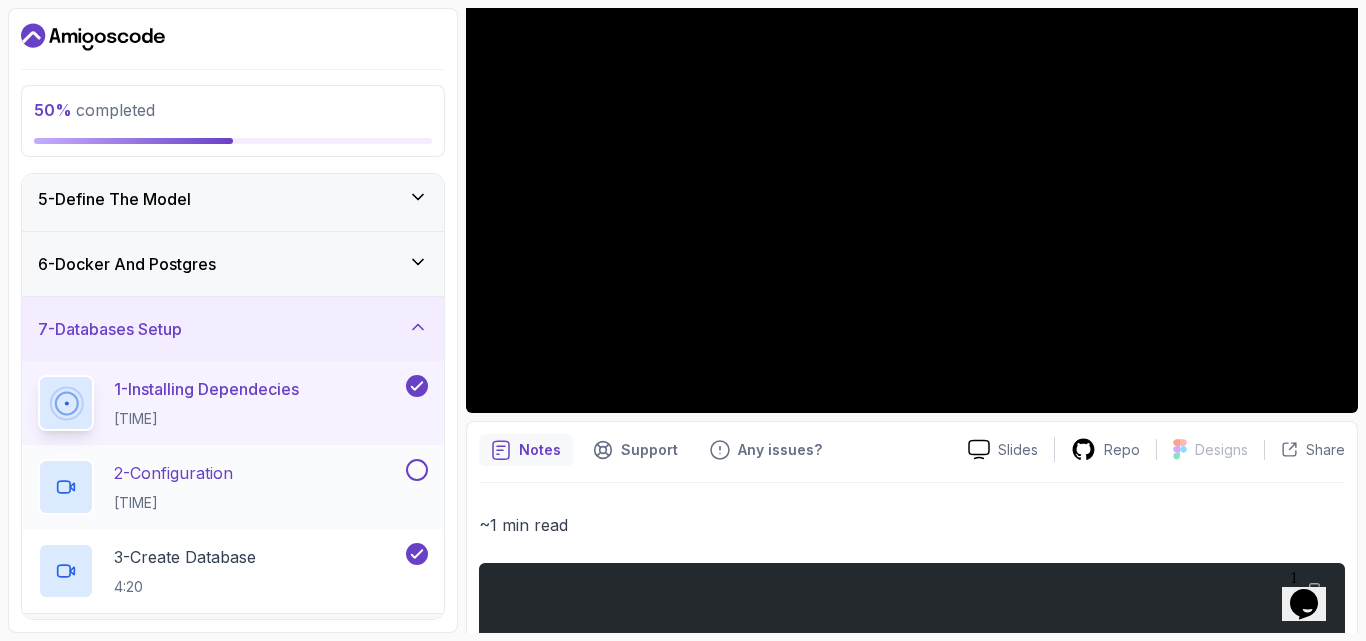 click on "2  -  Configuration 4:26" at bounding box center [220, 487] 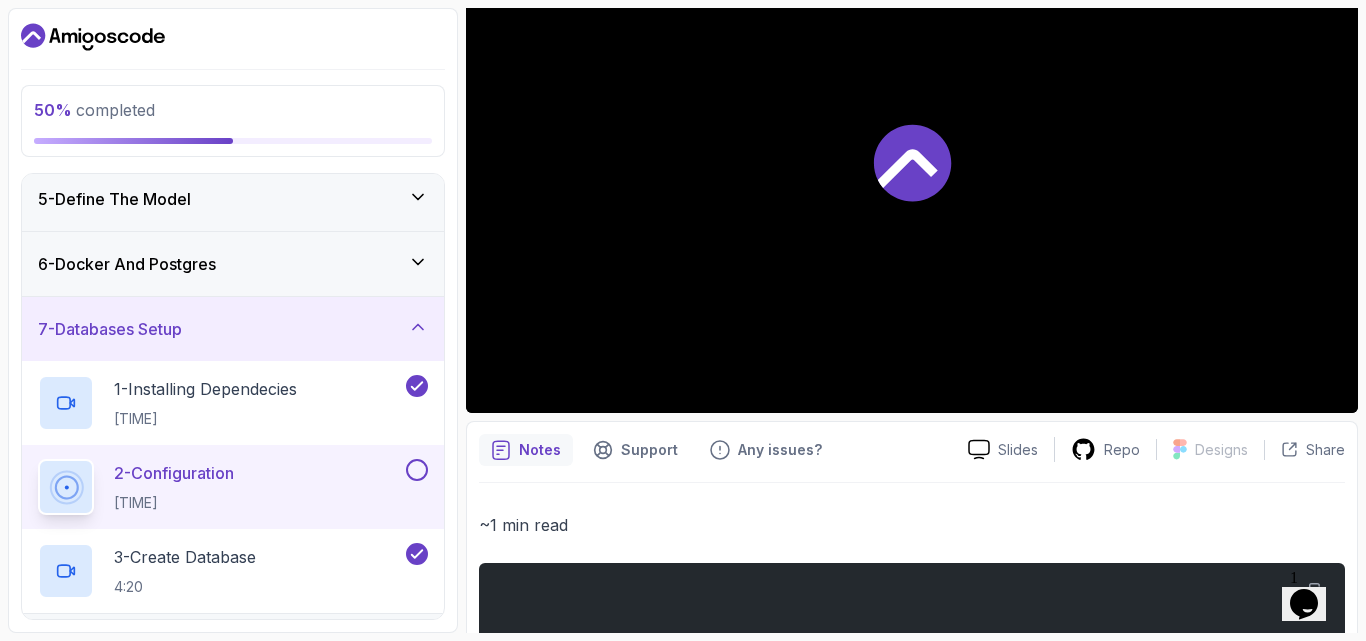 scroll, scrollTop: 800, scrollLeft: 0, axis: vertical 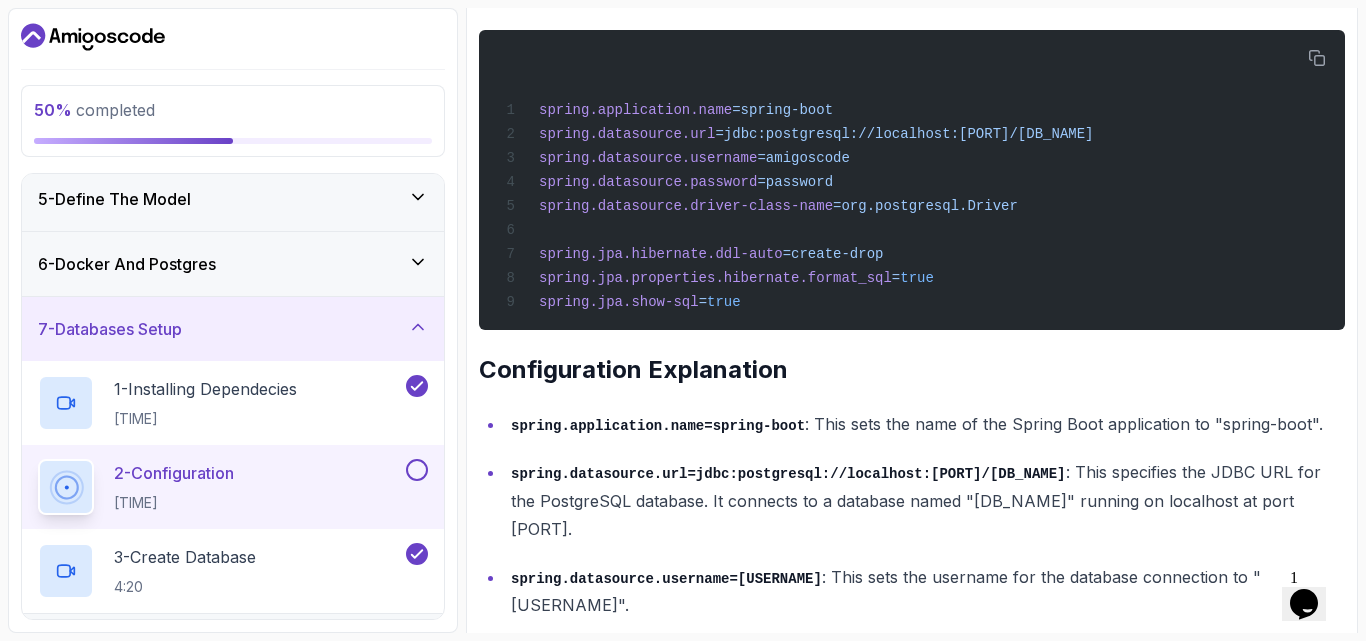 click at bounding box center [417, 470] 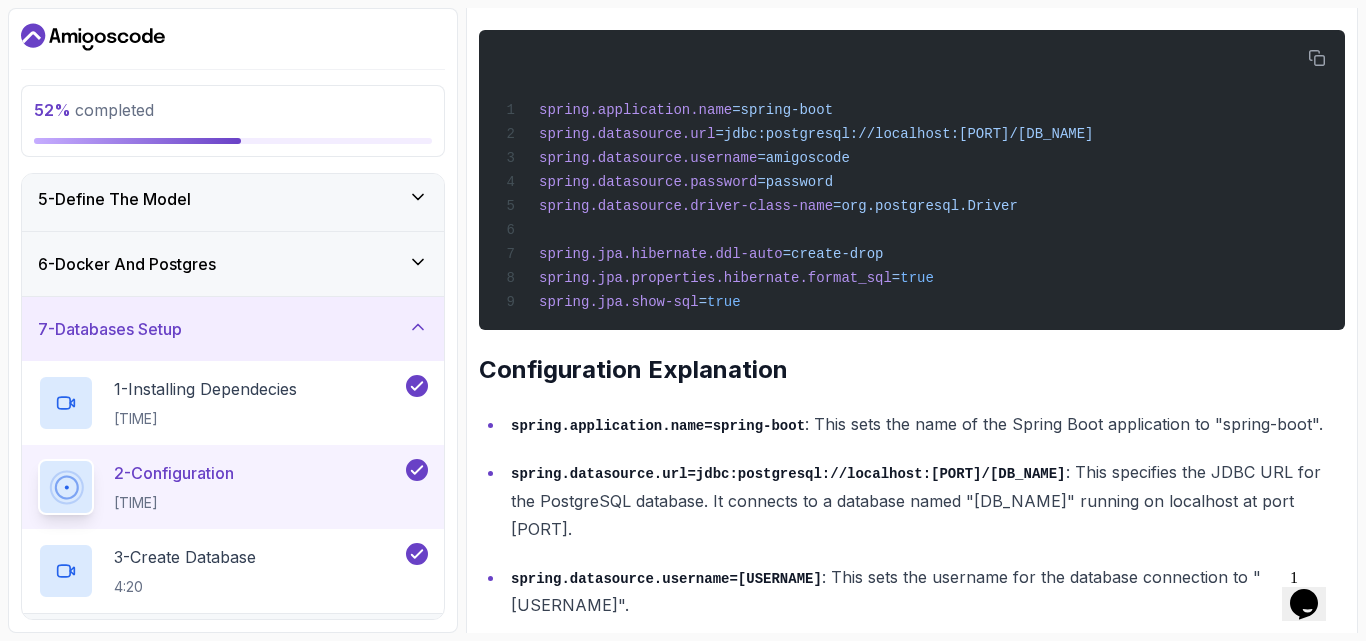 scroll, scrollTop: 1155, scrollLeft: 0, axis: vertical 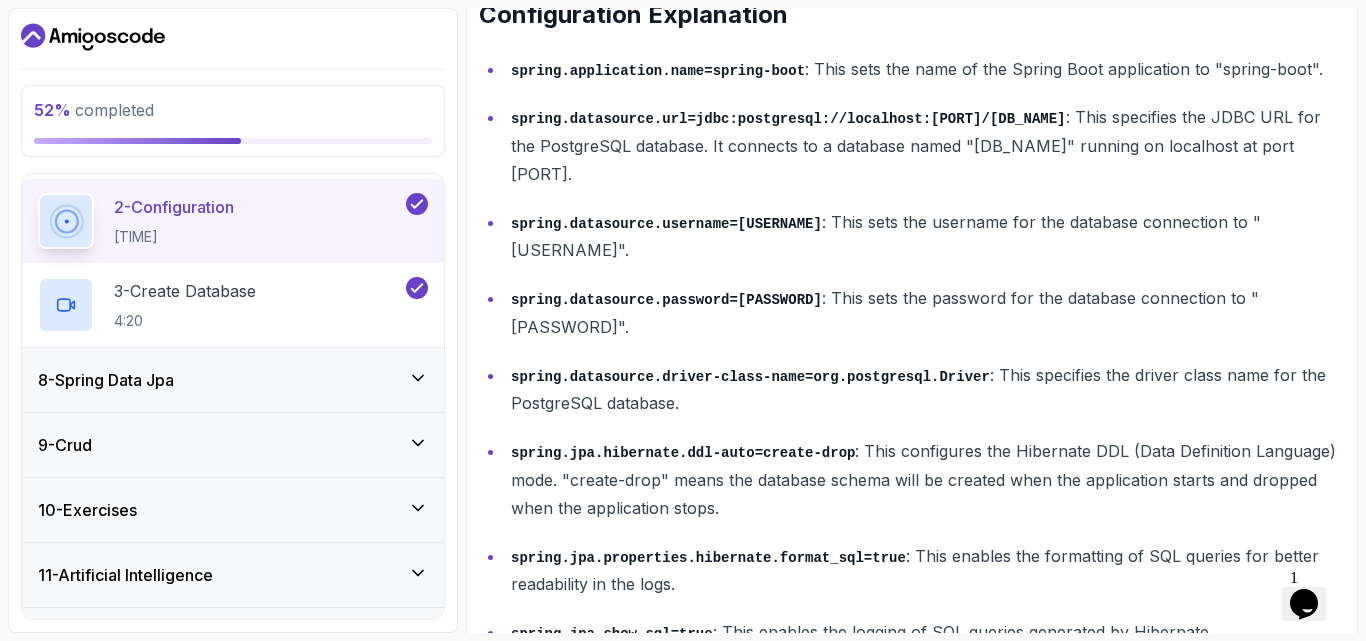 click on "8  -  Spring Data Jpa" at bounding box center (233, 380) 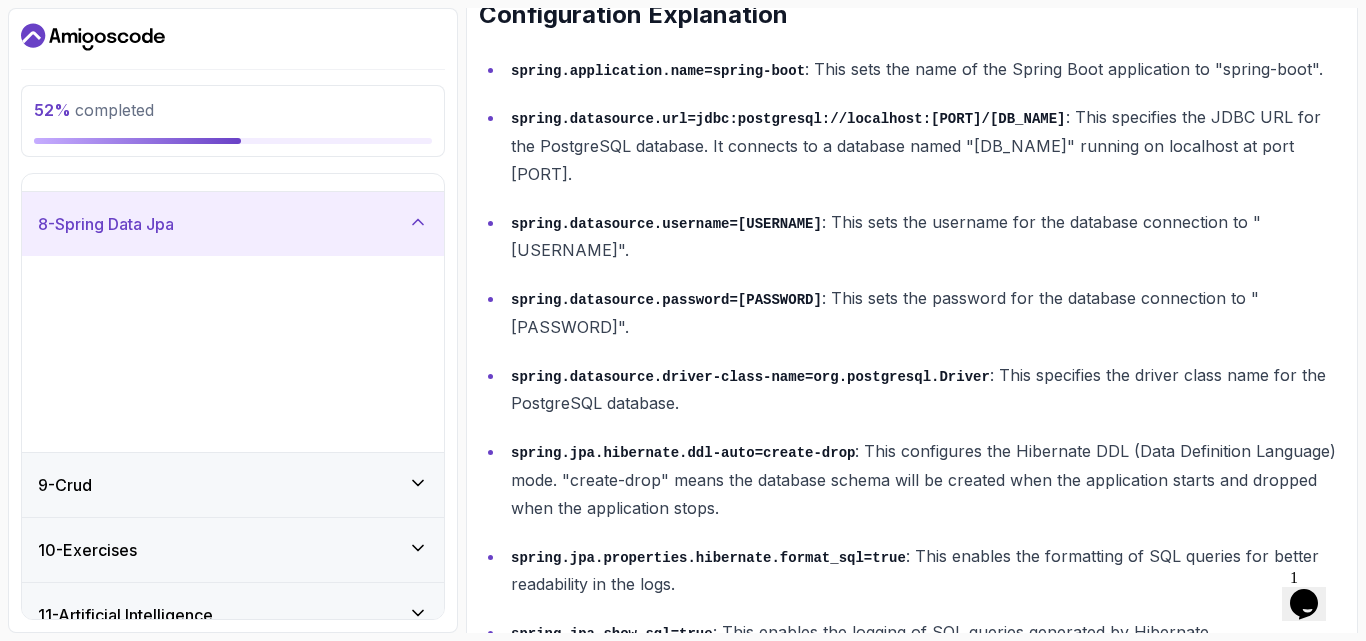 scroll, scrollTop: 335, scrollLeft: 0, axis: vertical 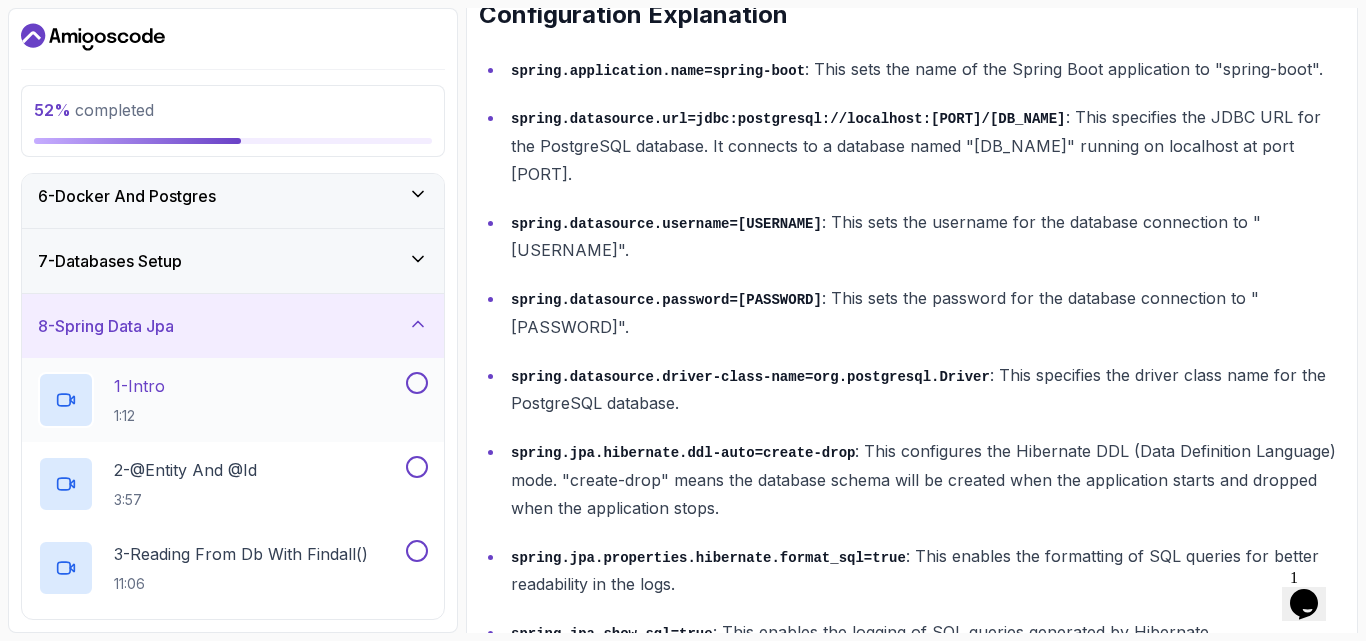click at bounding box center [417, 383] 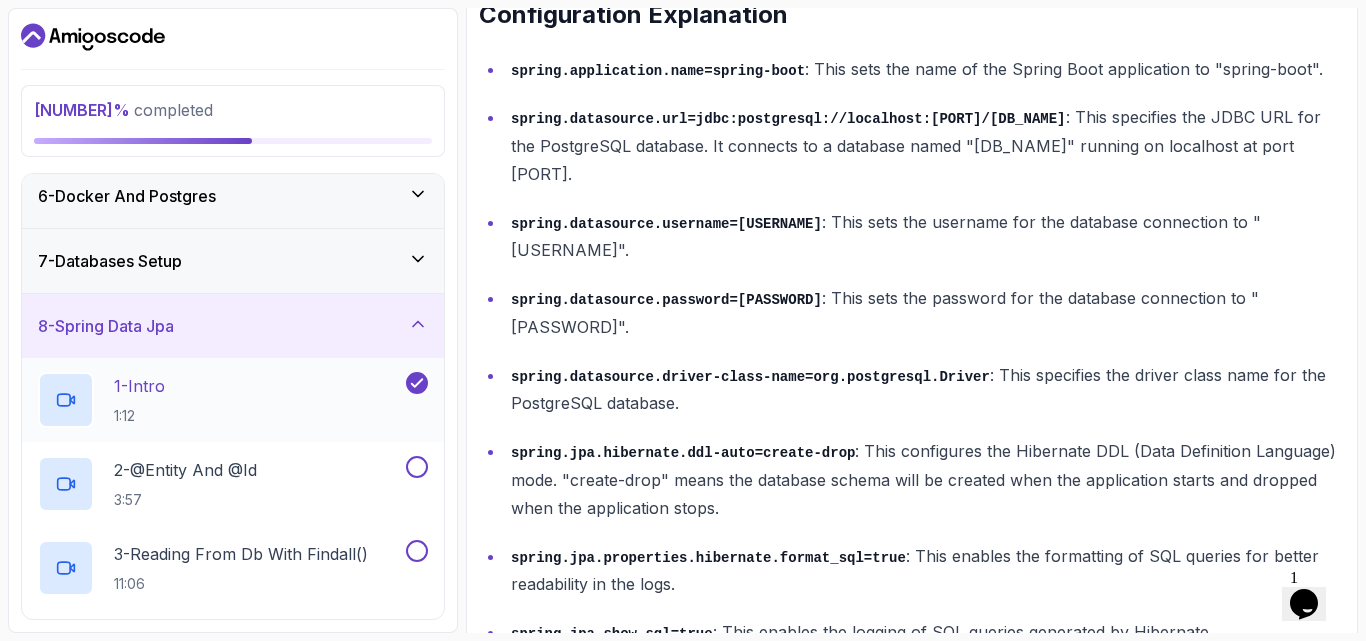 click on "1  -  Intro 1:12" at bounding box center (220, 400) 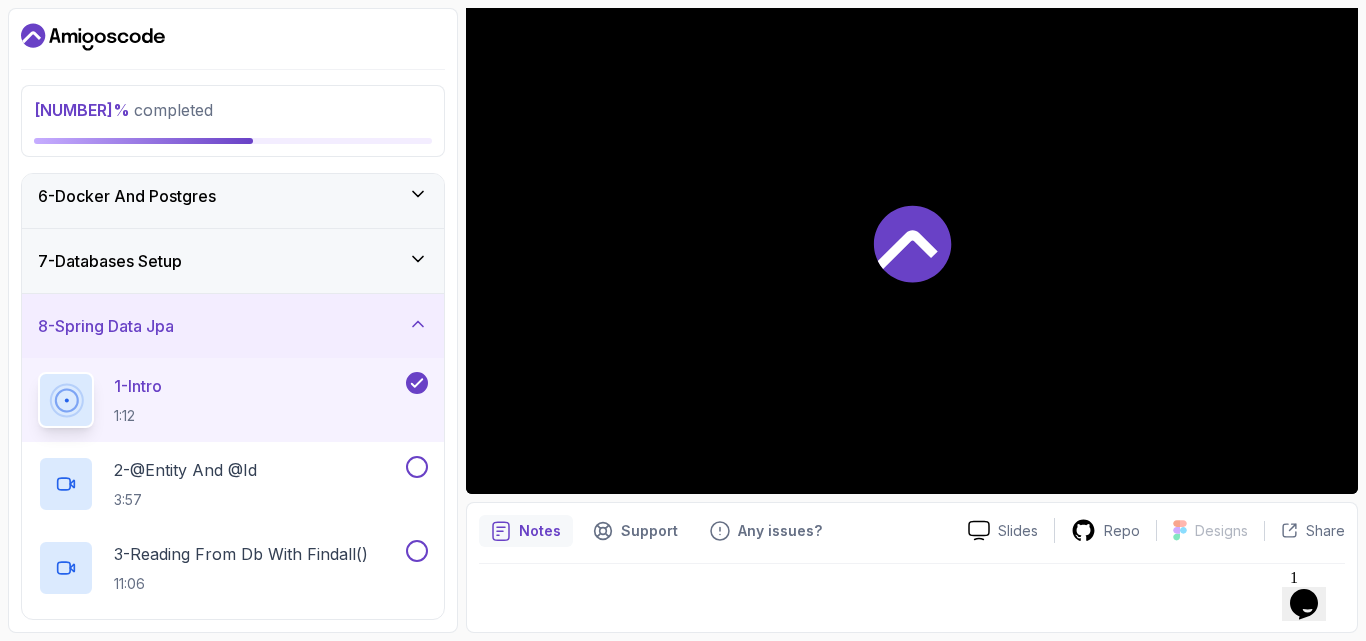 scroll, scrollTop: 186, scrollLeft: 0, axis: vertical 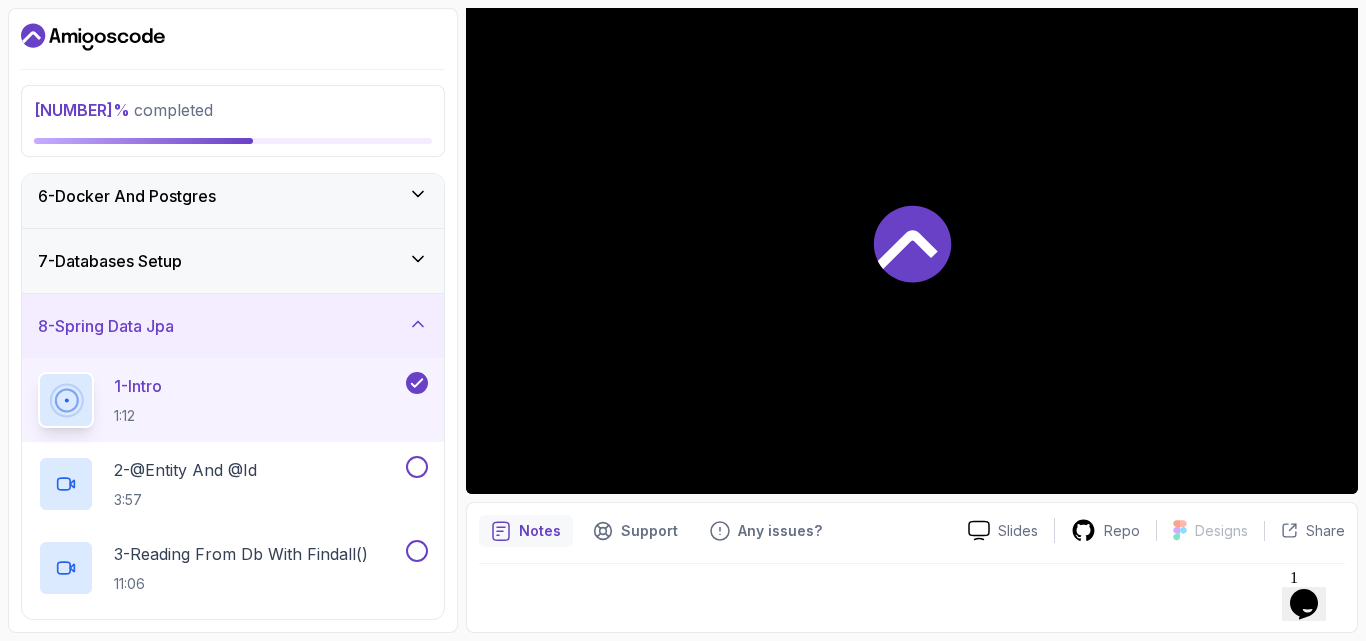 click 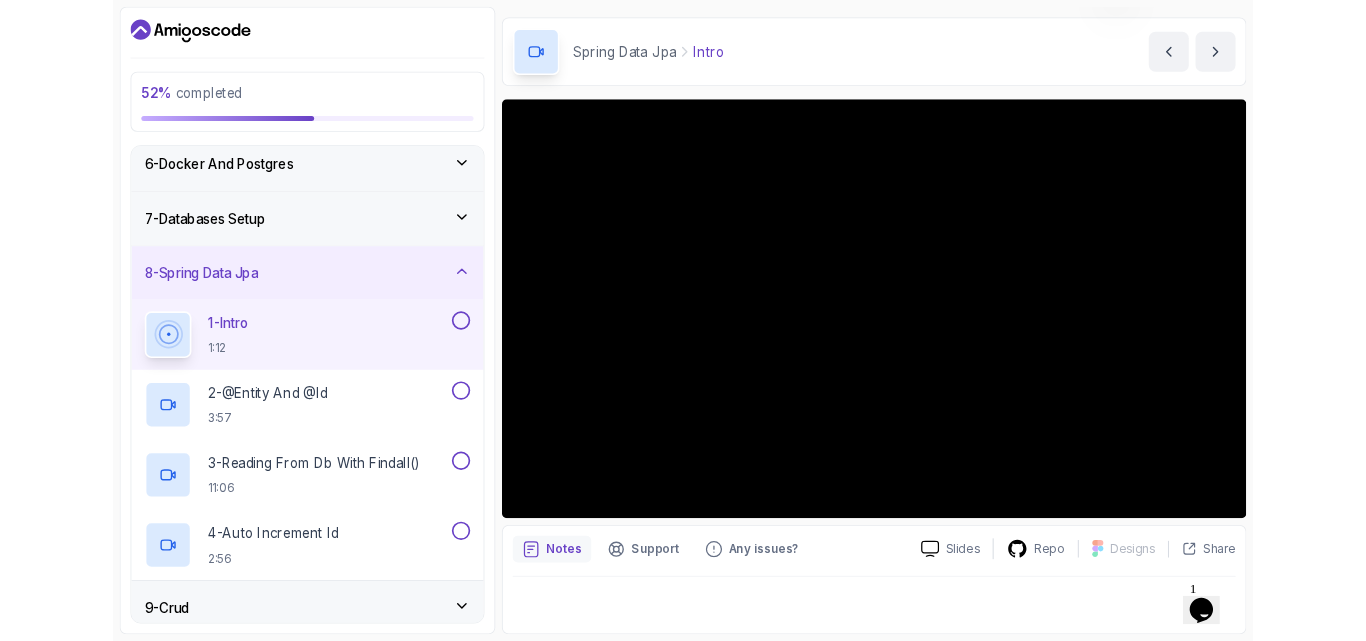 scroll, scrollTop: 186, scrollLeft: 0, axis: vertical 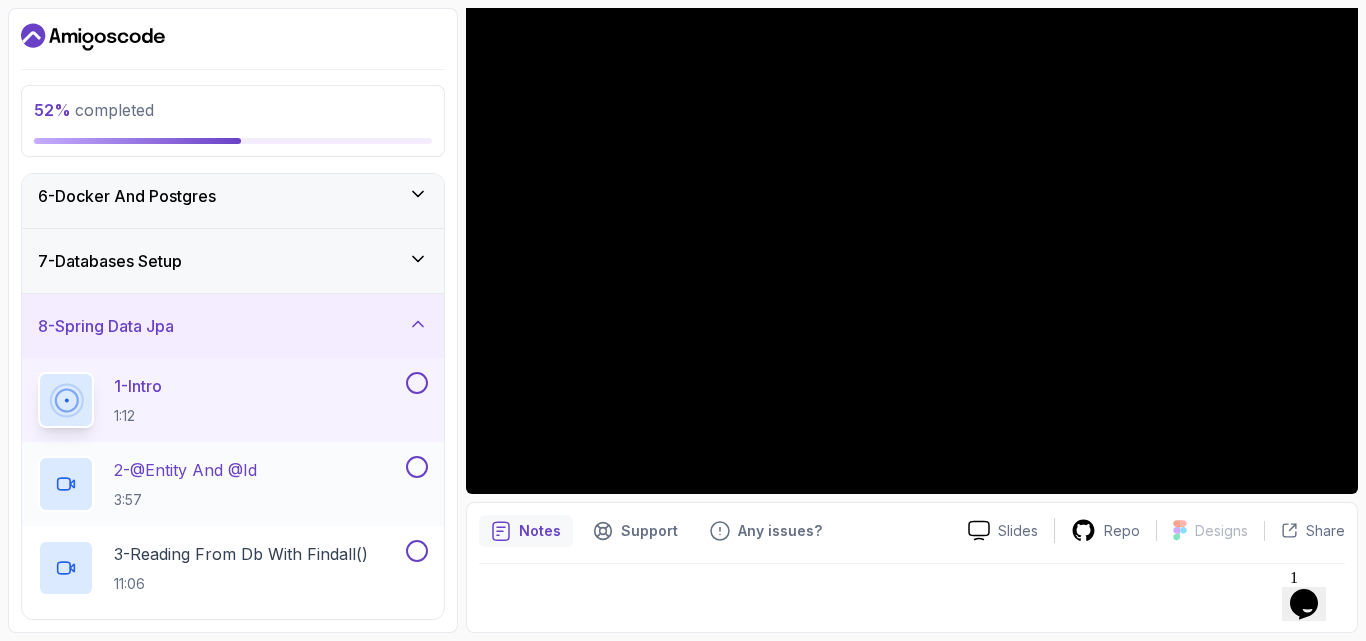 click on "2  -  @Entity And @Id 3:57" at bounding box center (220, 484) 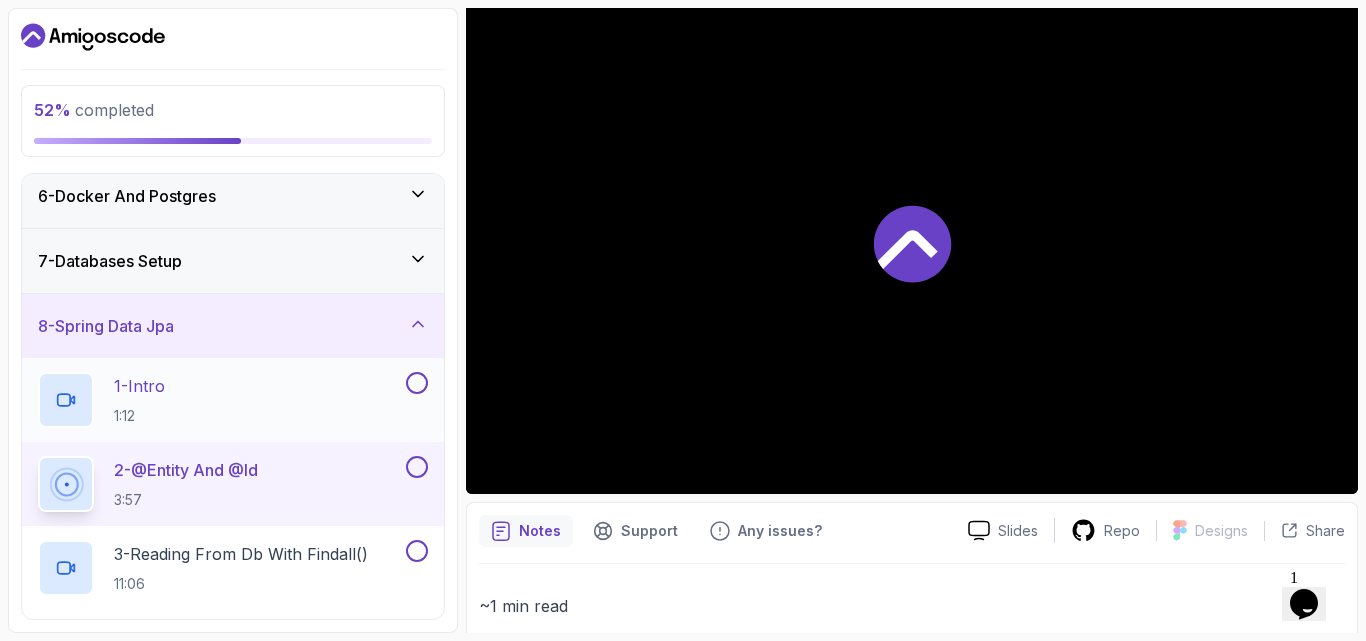 click at bounding box center [417, 383] 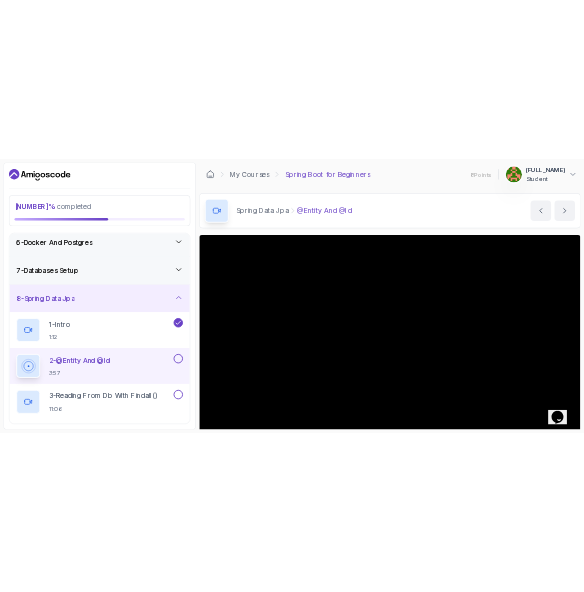 scroll, scrollTop: 267, scrollLeft: 0, axis: vertical 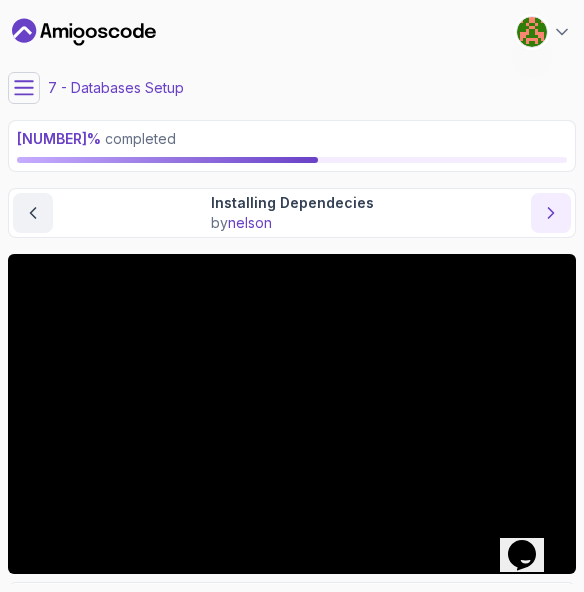 click 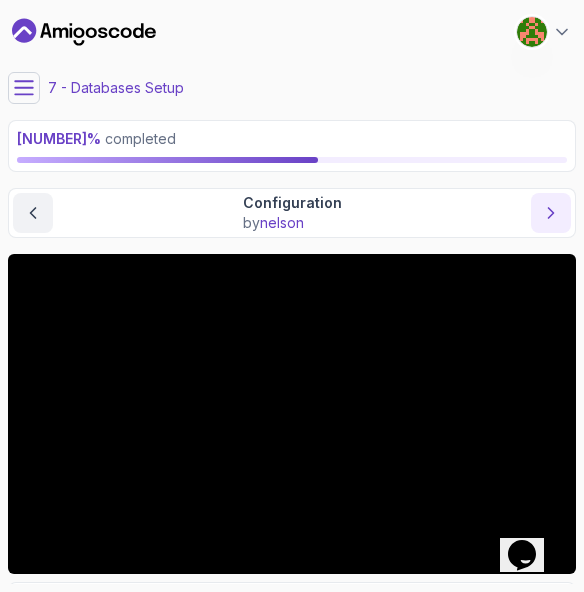 click 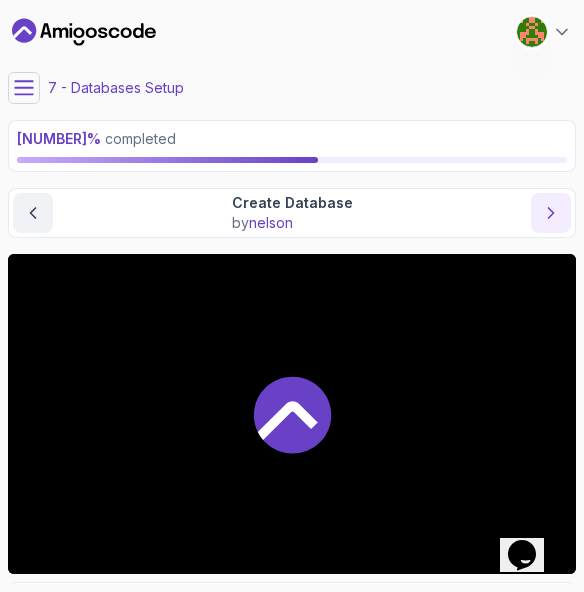 click 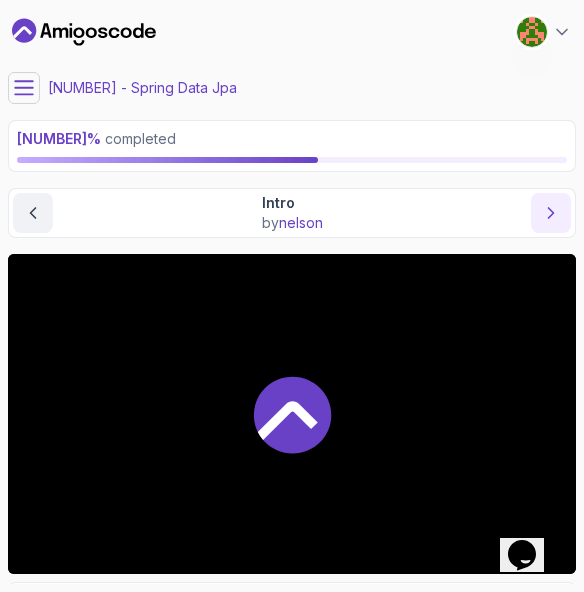 click 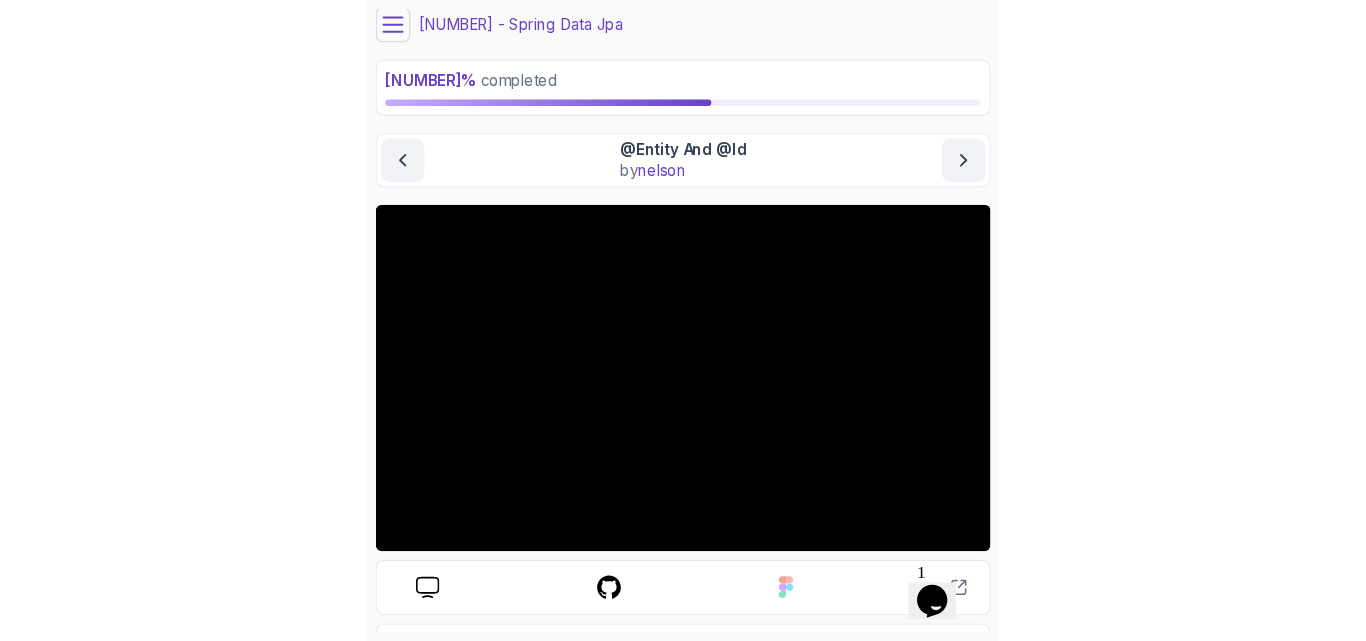 scroll, scrollTop: 0, scrollLeft: 0, axis: both 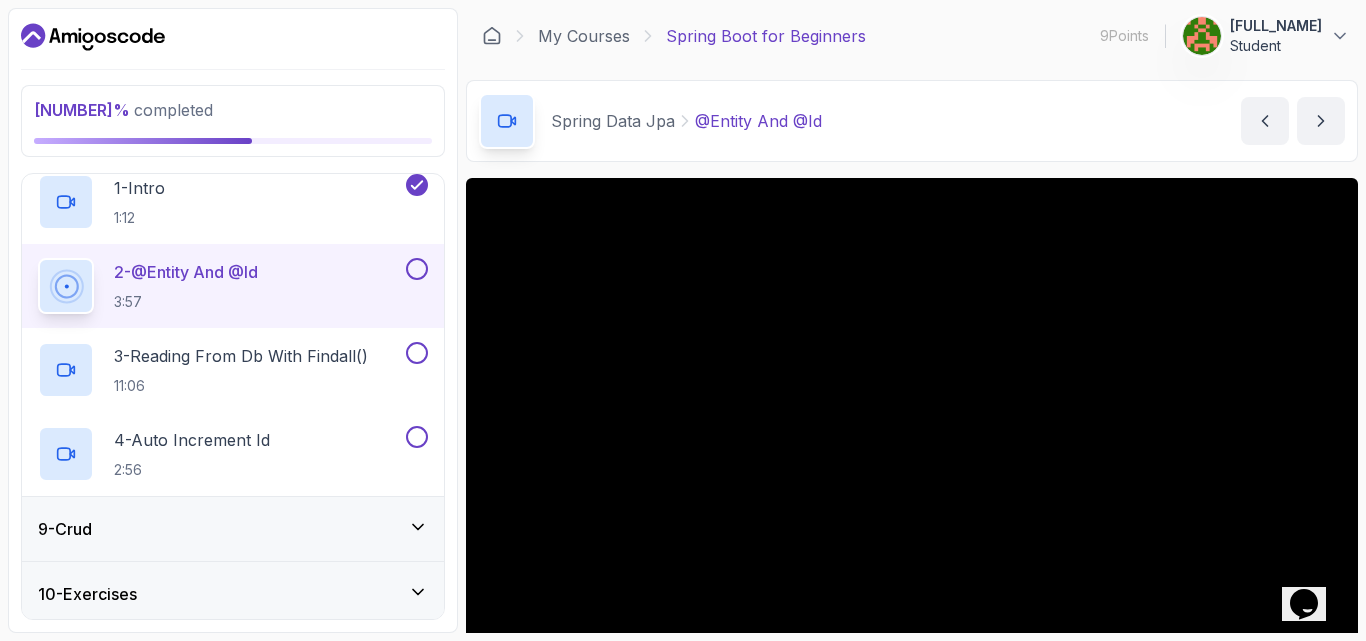 click at bounding box center [417, 269] 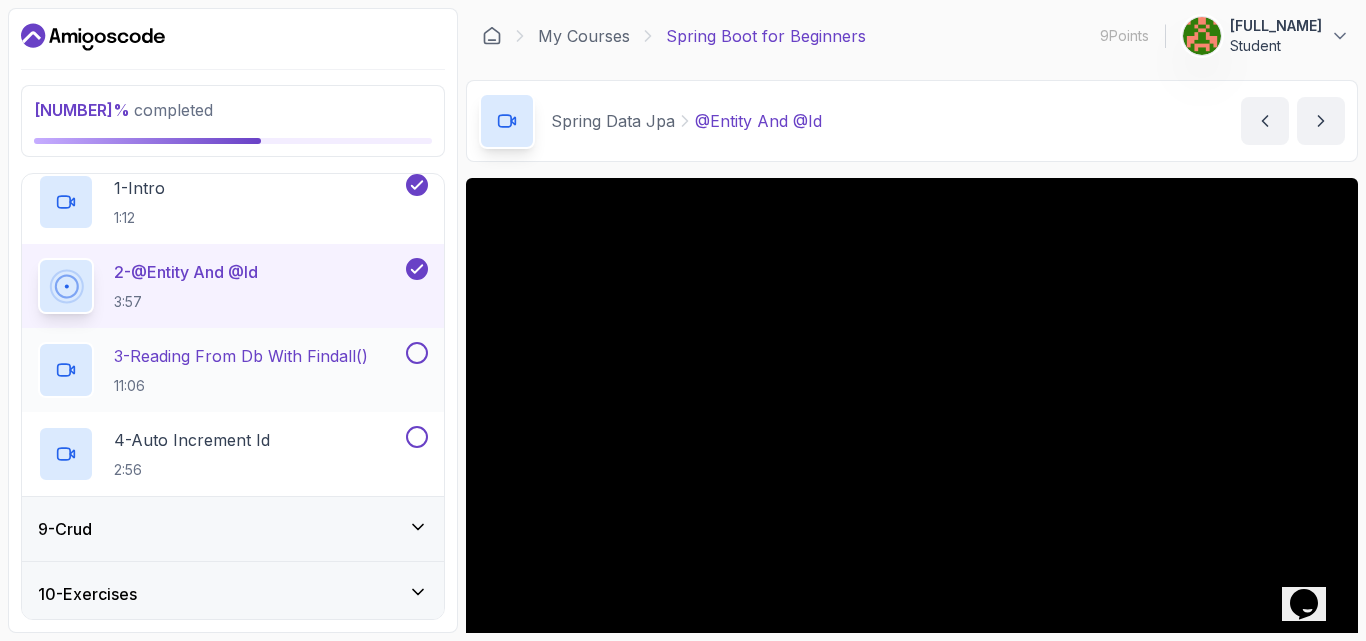 click on "3  -  Reading From Db With Findall() 11:06" at bounding box center (220, 370) 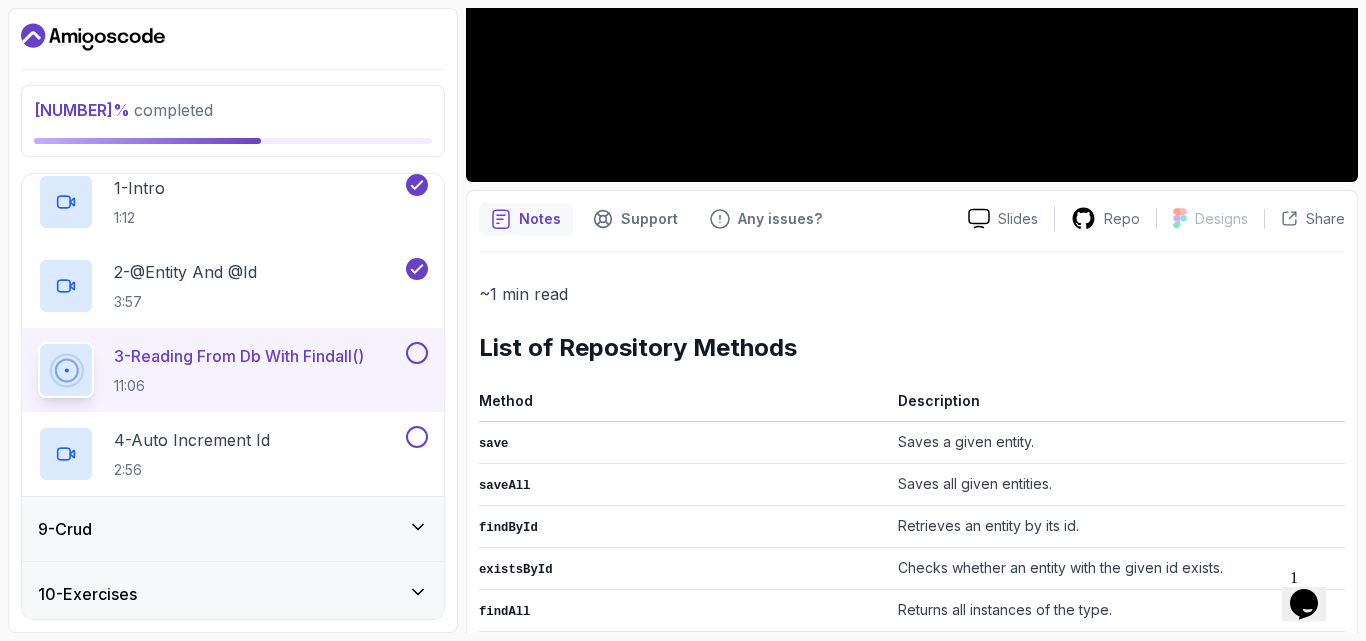 scroll, scrollTop: 533, scrollLeft: 0, axis: vertical 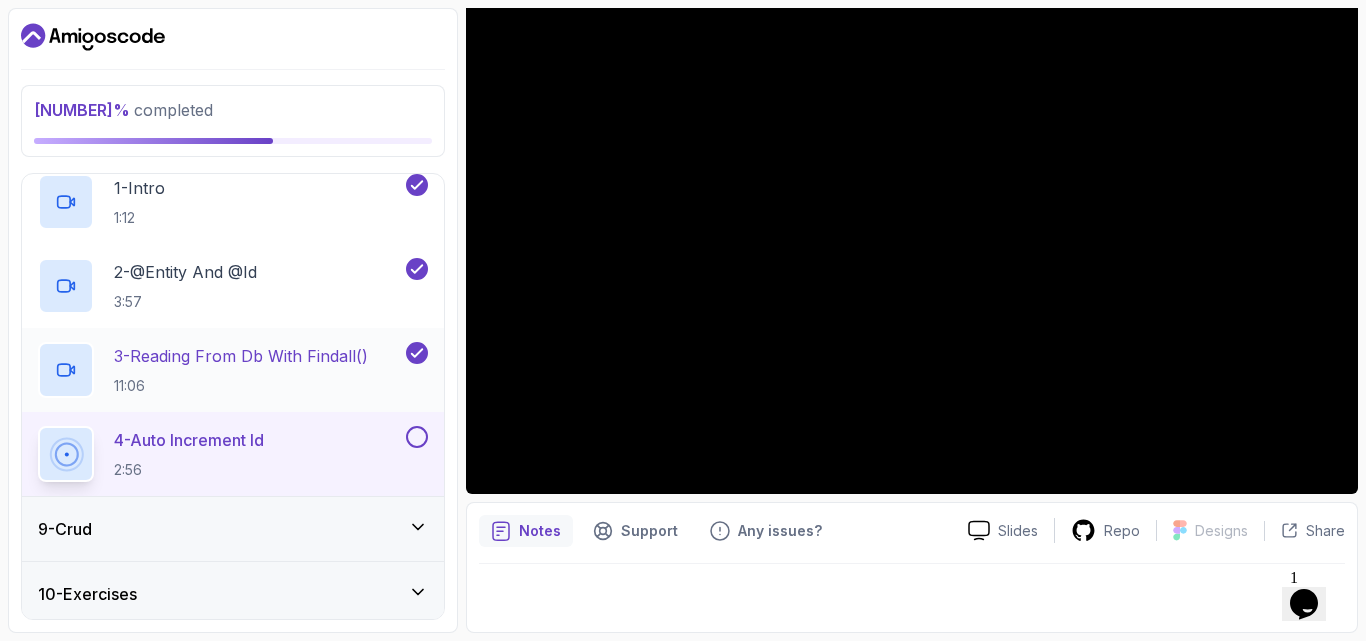 click on "3  -  Reading From Db With Findall() 11:06" at bounding box center (241, 370) 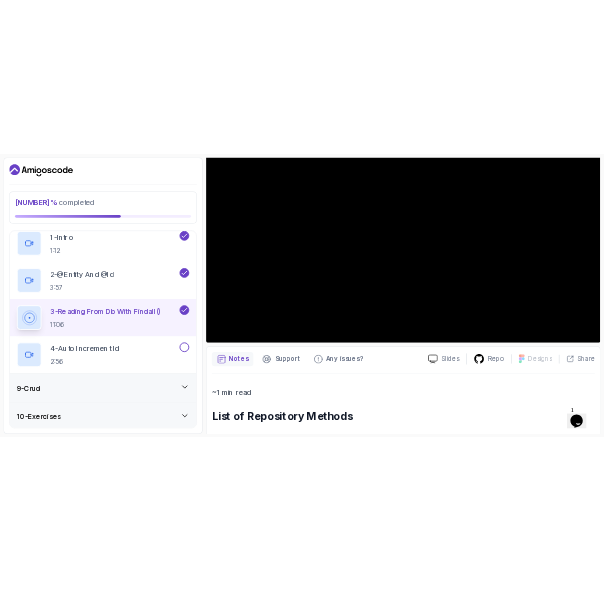scroll, scrollTop: 267, scrollLeft: 0, axis: vertical 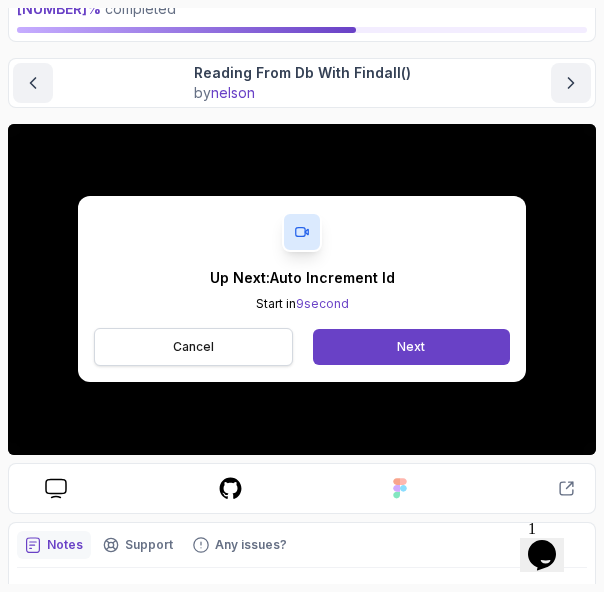 click on "Cancel" at bounding box center [193, 347] 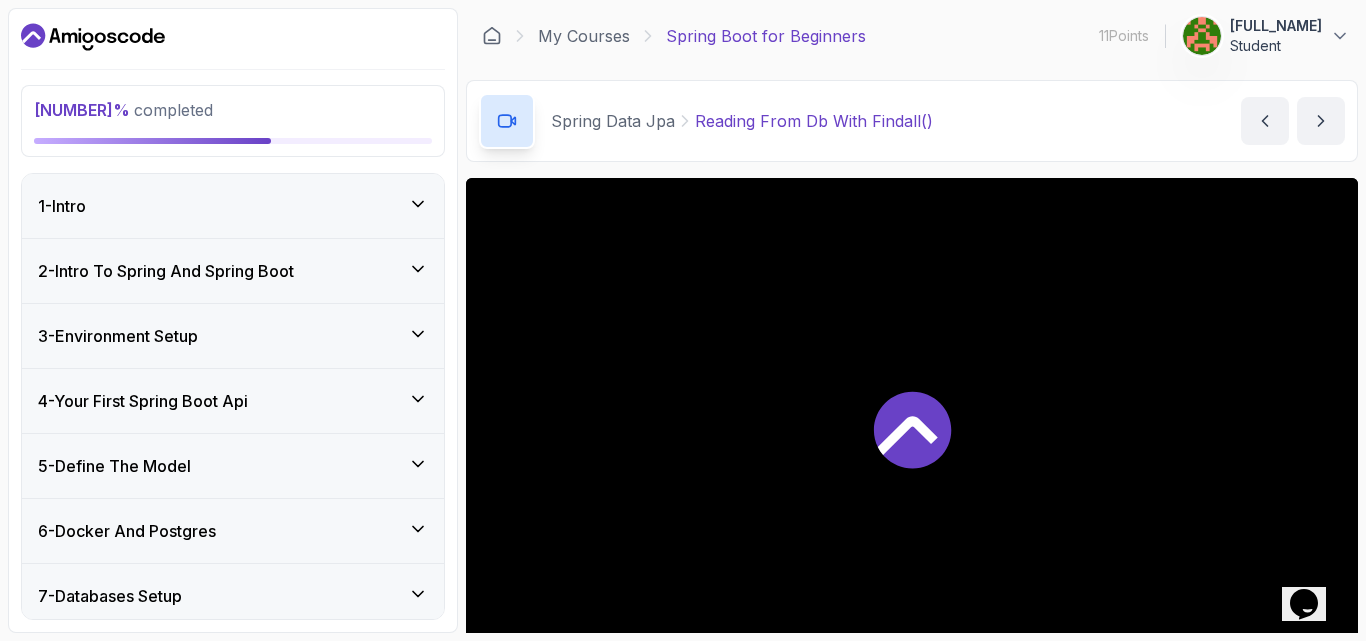 scroll, scrollTop: 533, scrollLeft: 0, axis: vertical 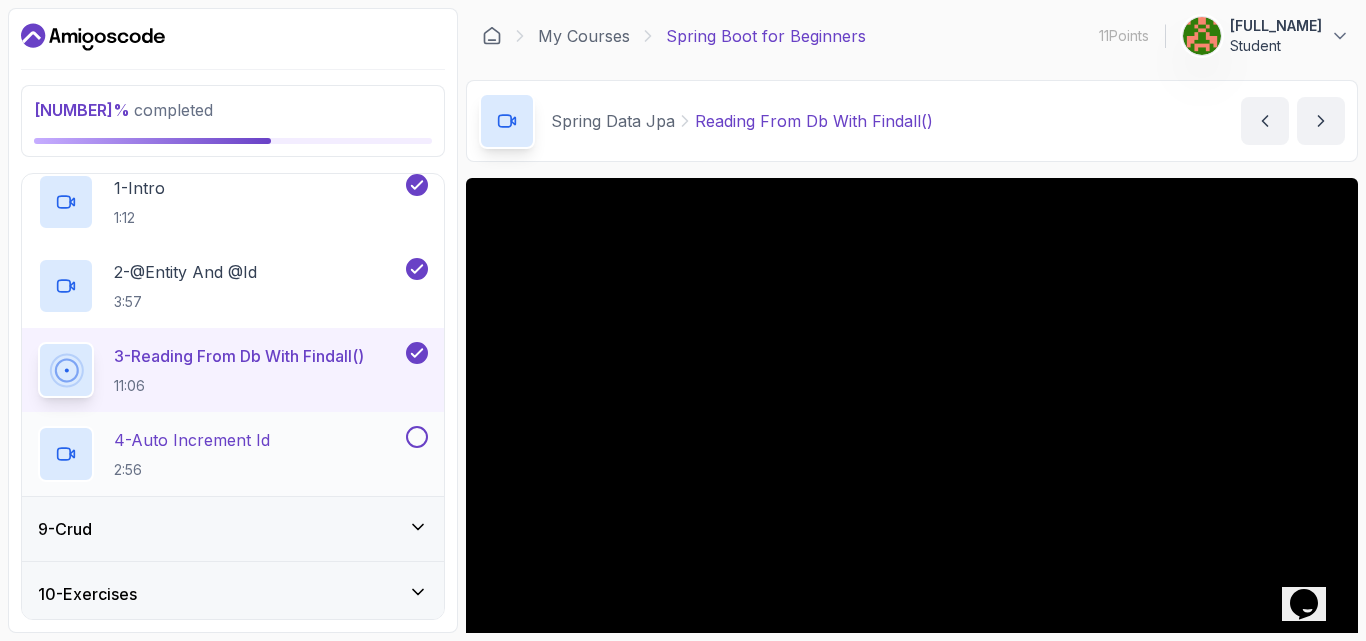 click on "4  -  Auto Increment Id" at bounding box center [192, 440] 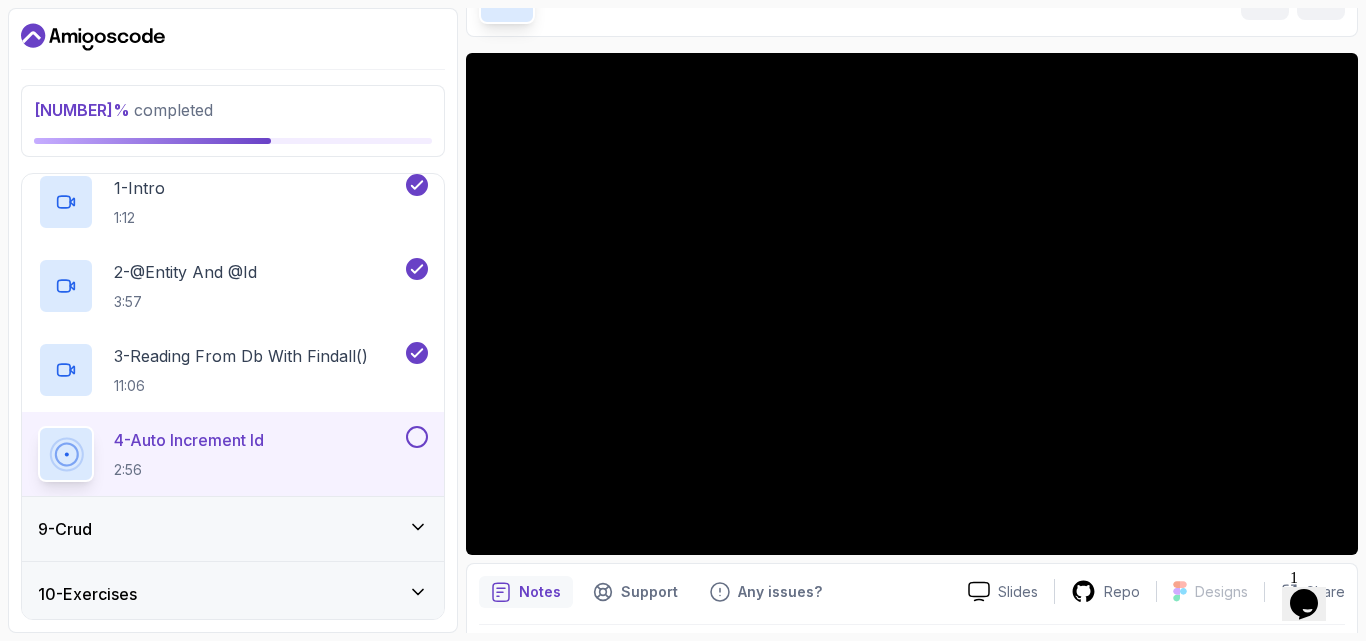 scroll, scrollTop: 186, scrollLeft: 0, axis: vertical 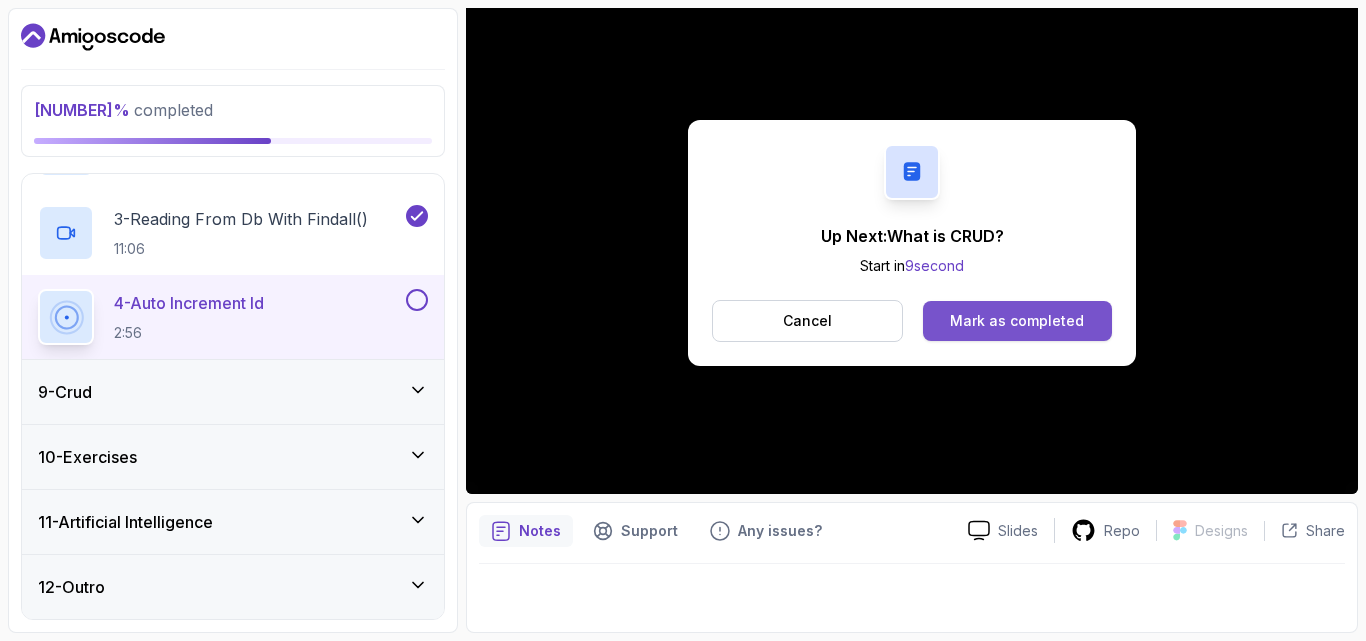 click on "Mark as completed" at bounding box center (1017, 321) 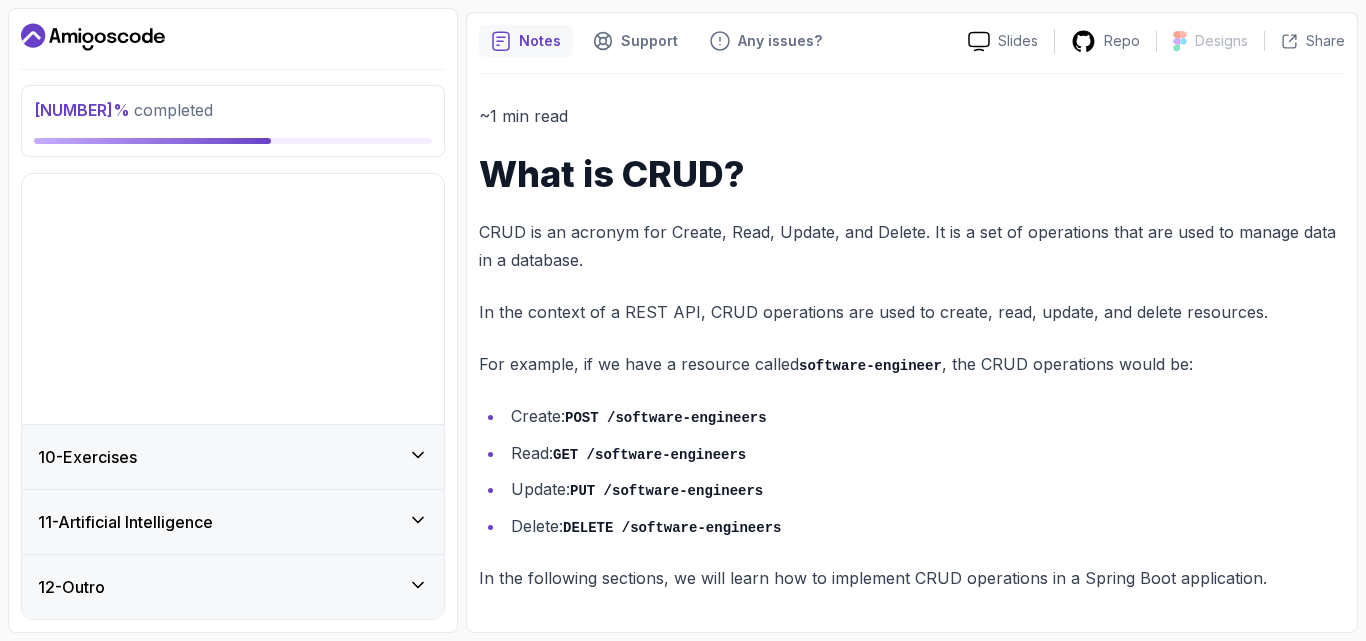 scroll, scrollTop: 335, scrollLeft: 0, axis: vertical 